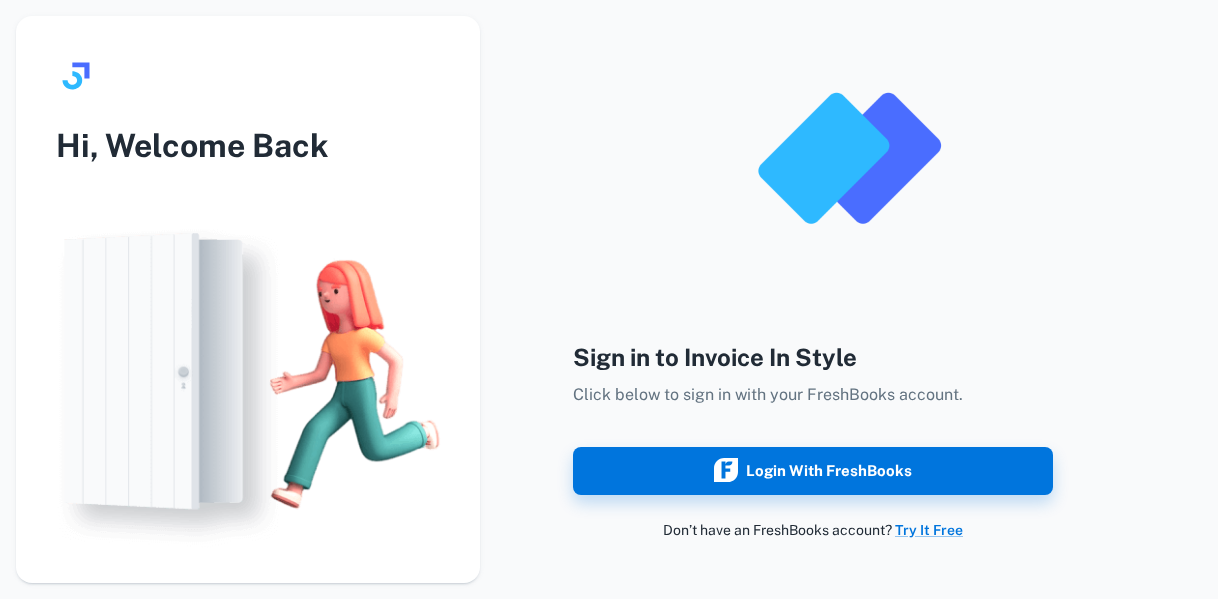 scroll, scrollTop: 0, scrollLeft: 0, axis: both 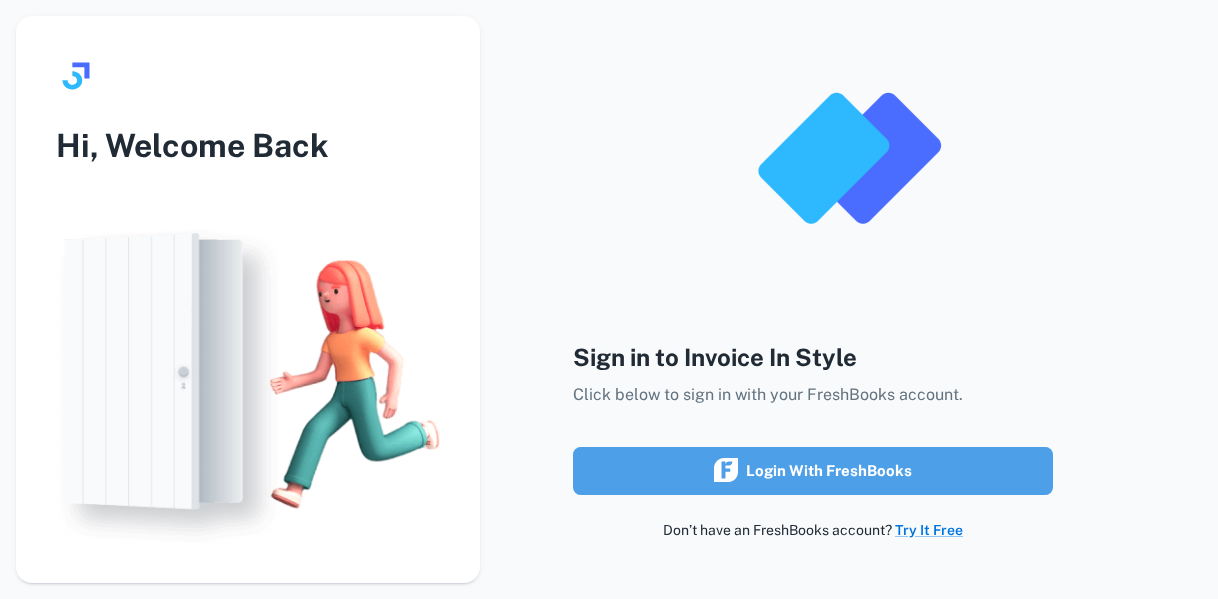 click on "Login with FreshBooks" at bounding box center [813, 471] 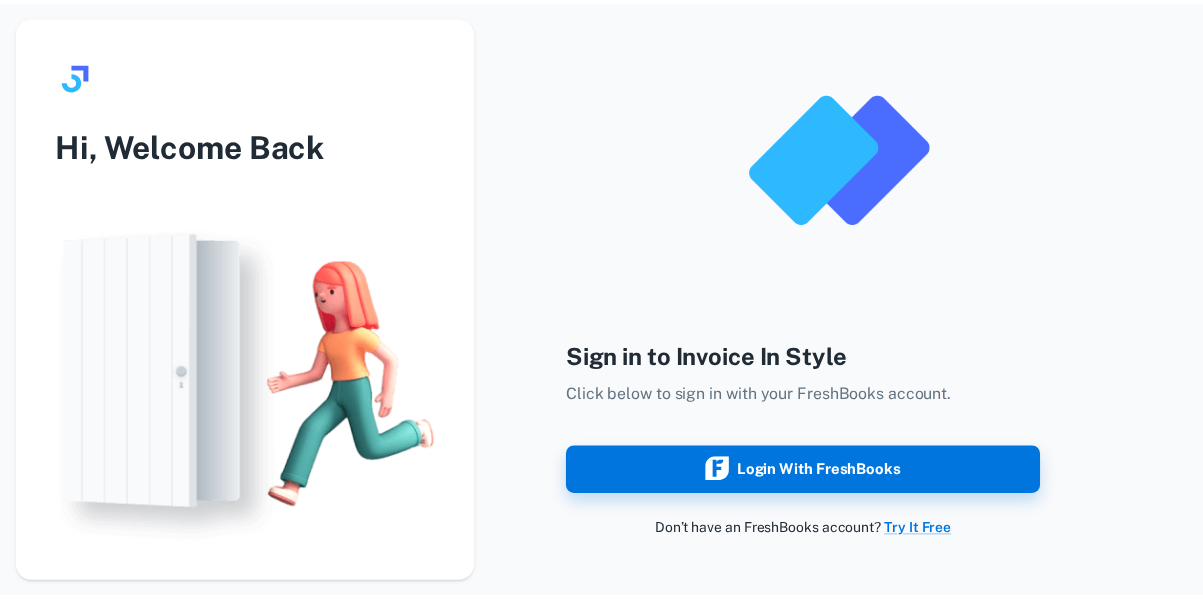 scroll, scrollTop: 0, scrollLeft: 0, axis: both 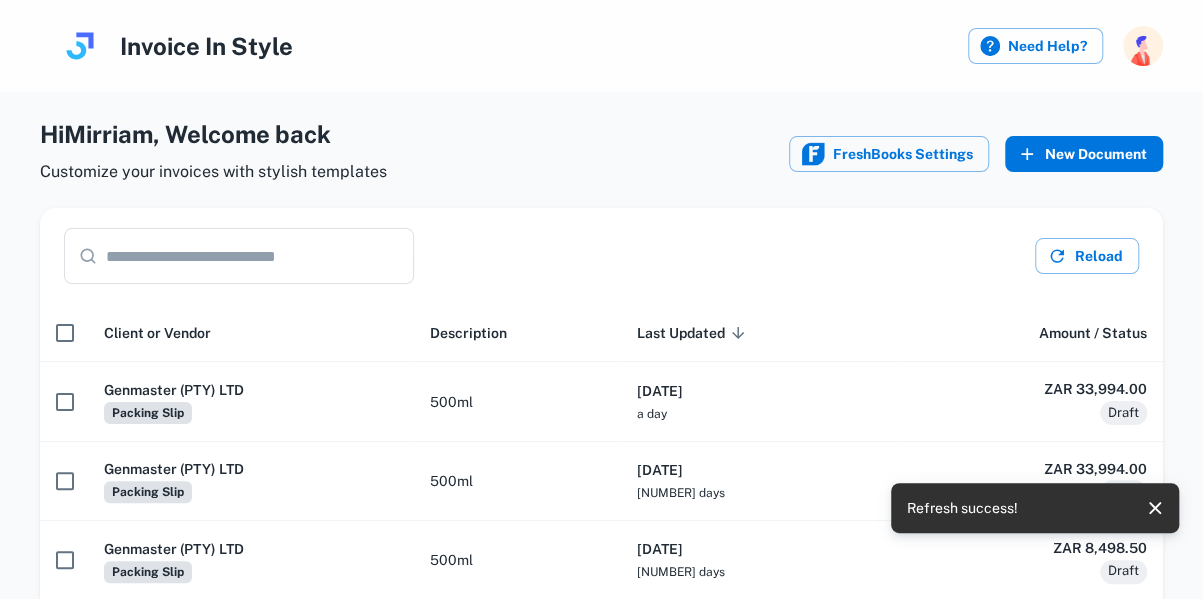 click on "New Document" at bounding box center (1084, 154) 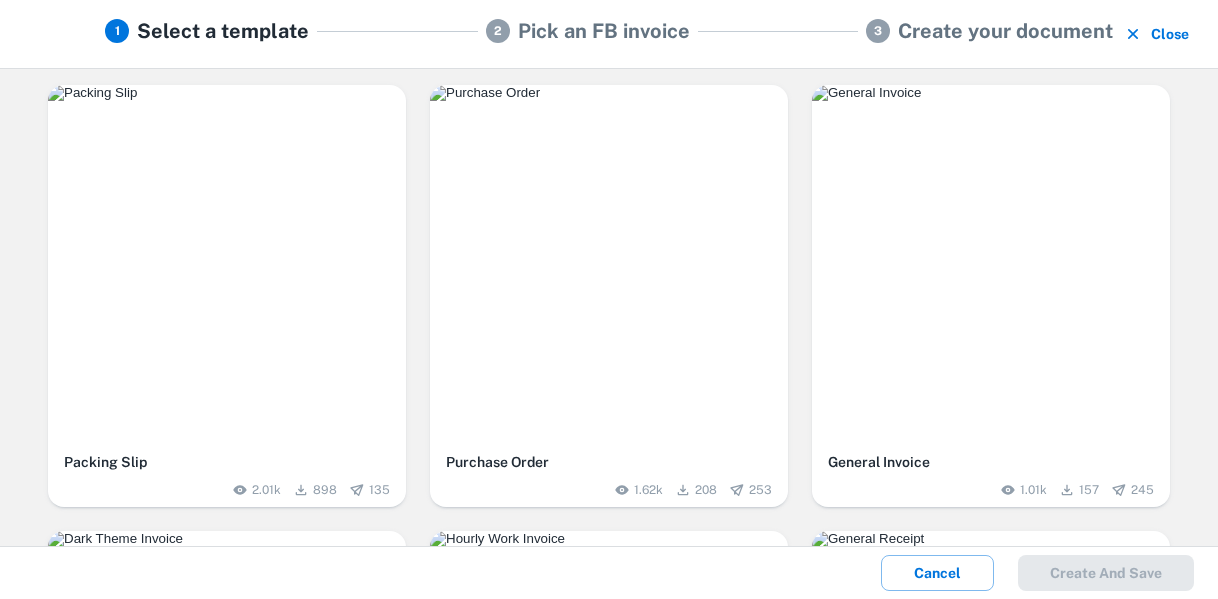 click at bounding box center (227, 93) 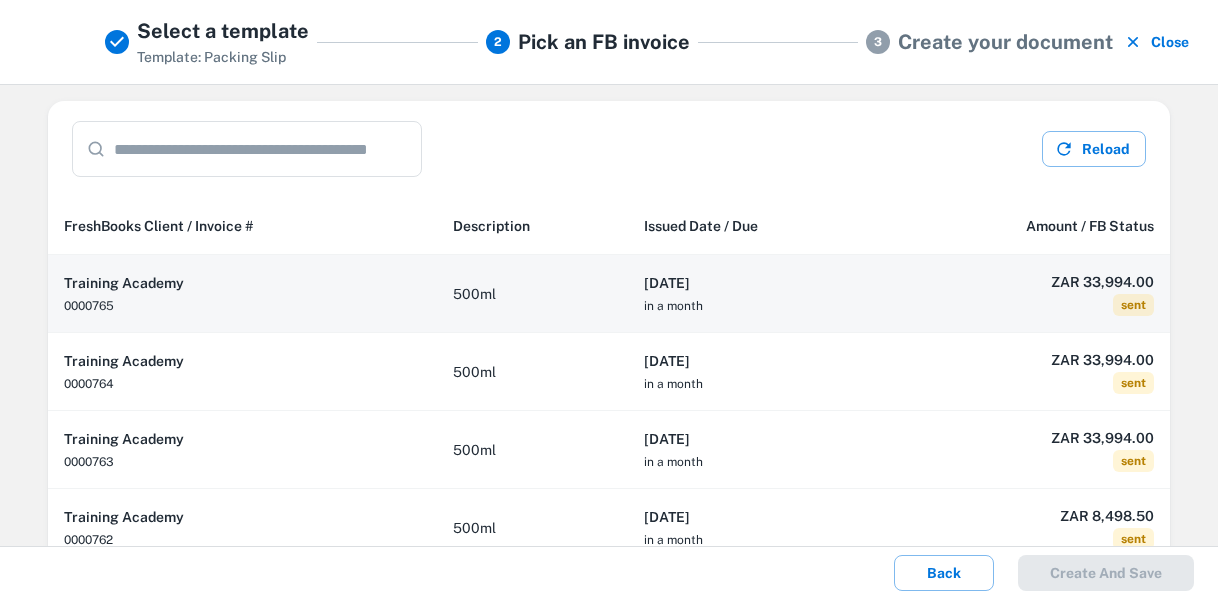 click on "[DATE] in a month" at bounding box center (758, 294) 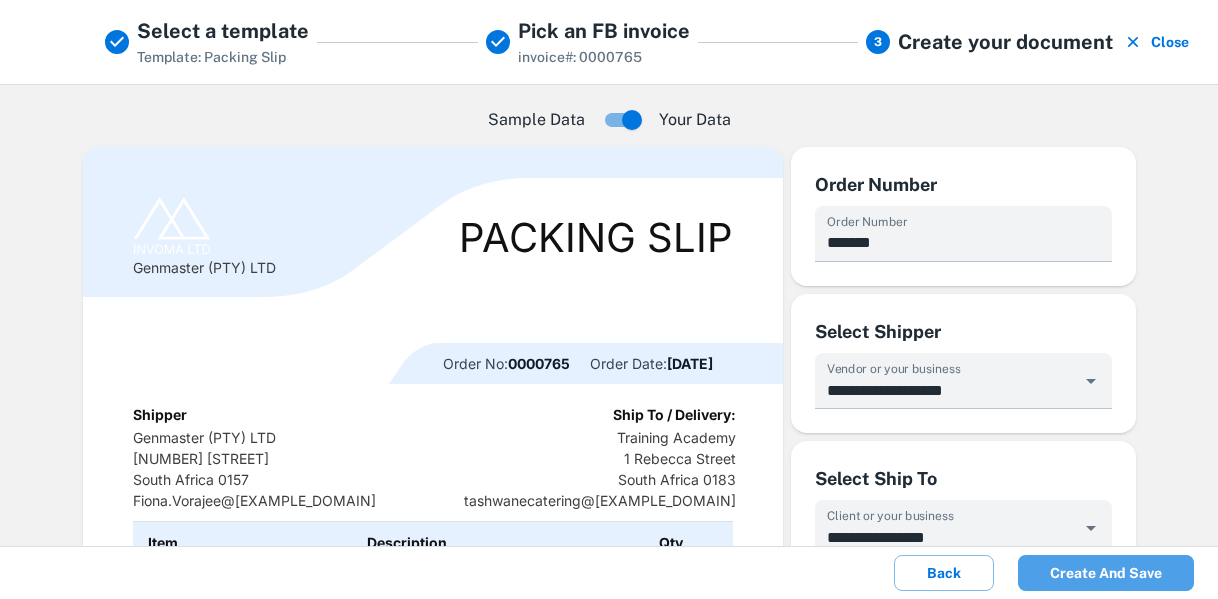 click on "Create and save" at bounding box center [1106, 573] 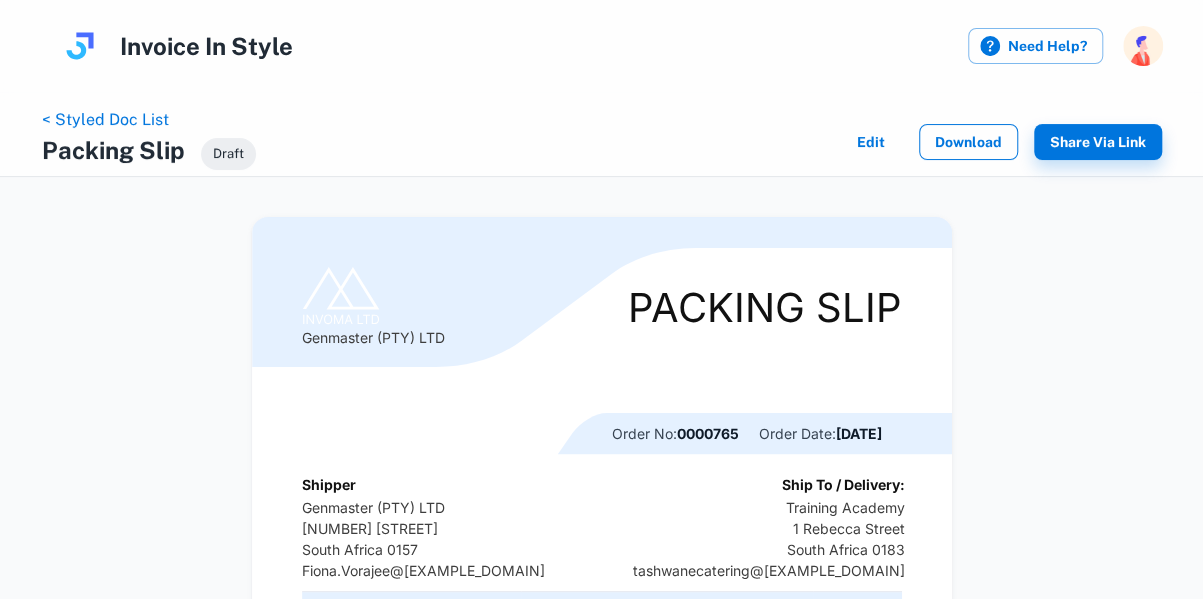 click on "Download" at bounding box center [968, 142] 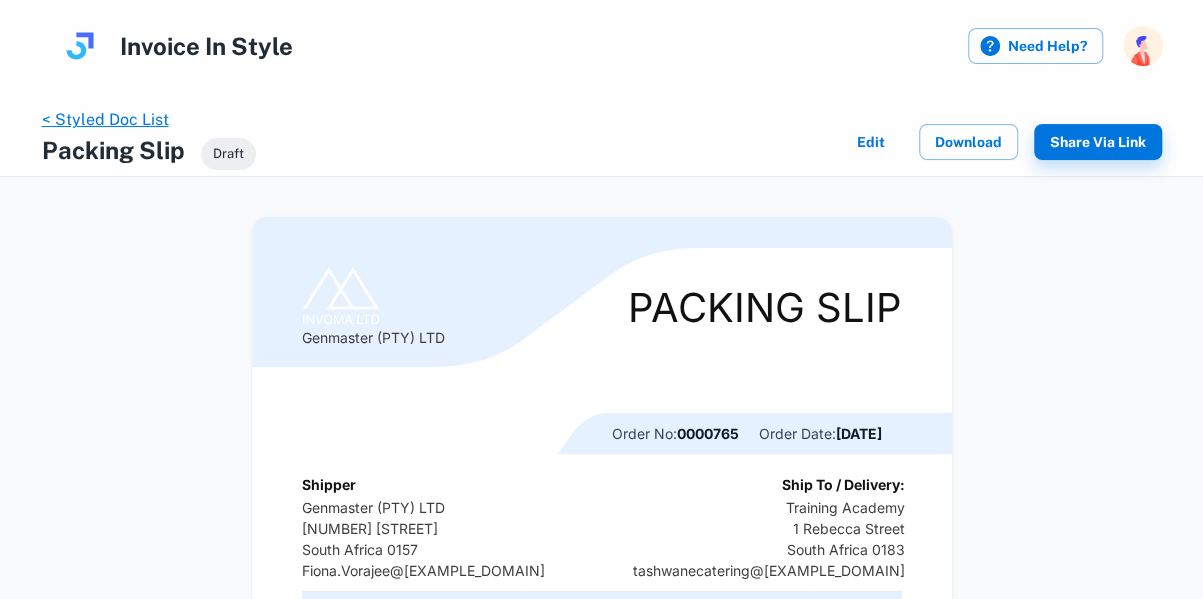 click on "< Styled Doc List" at bounding box center (105, 119) 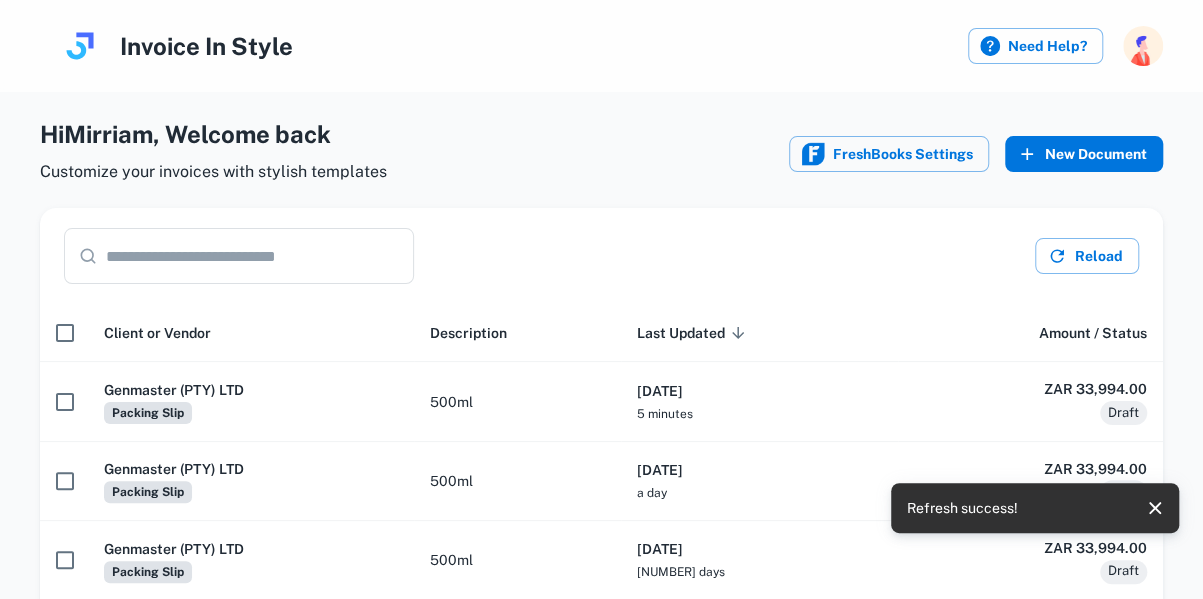 click on "New Document" at bounding box center (1084, 154) 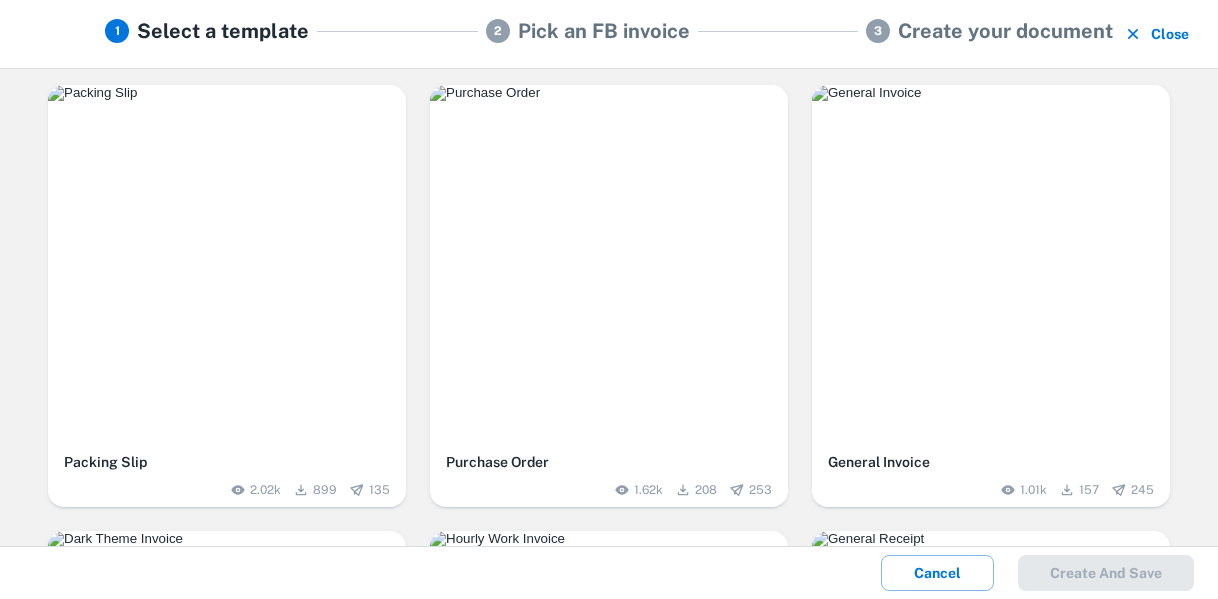 click at bounding box center [227, 264] 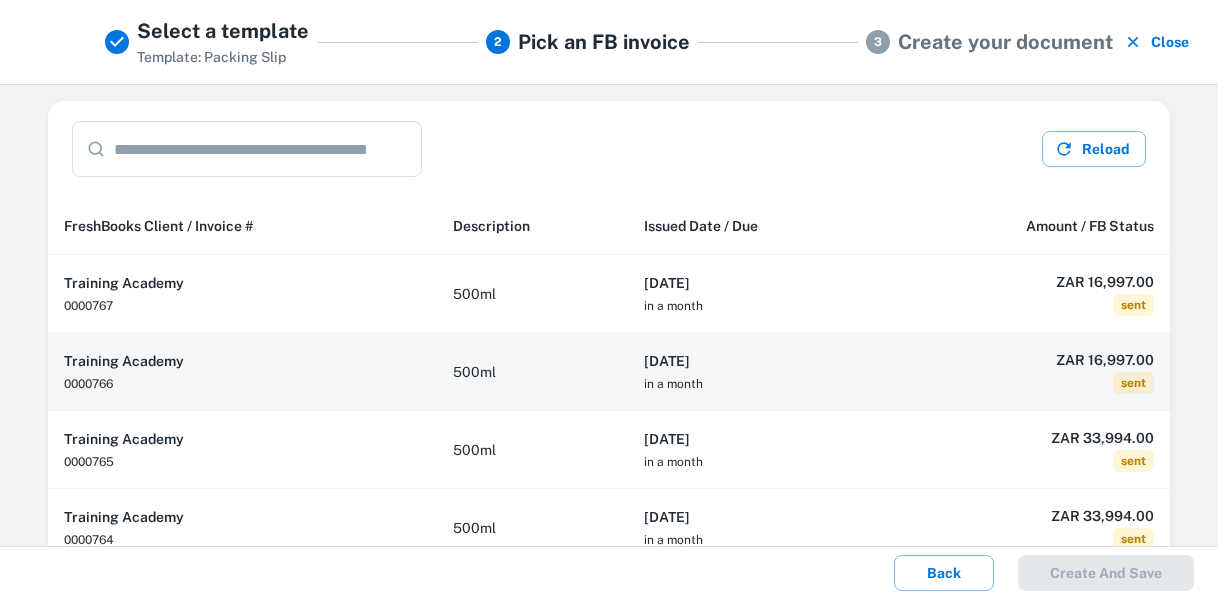 click on "500ml" at bounding box center (532, 372) 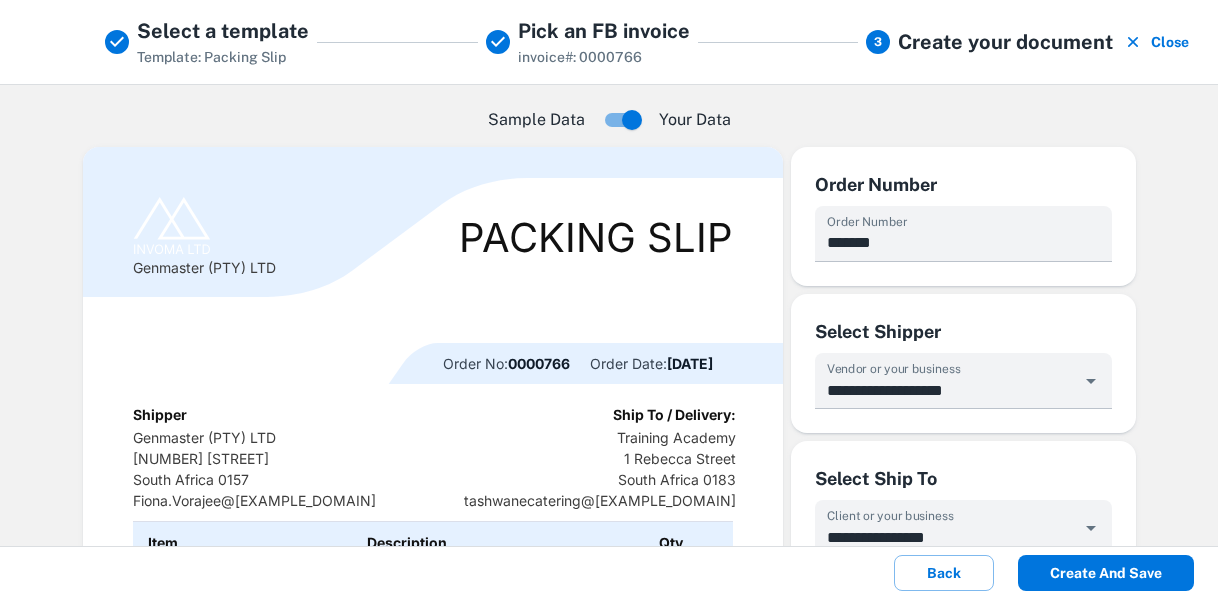click on "Create and save" at bounding box center (1106, 573) 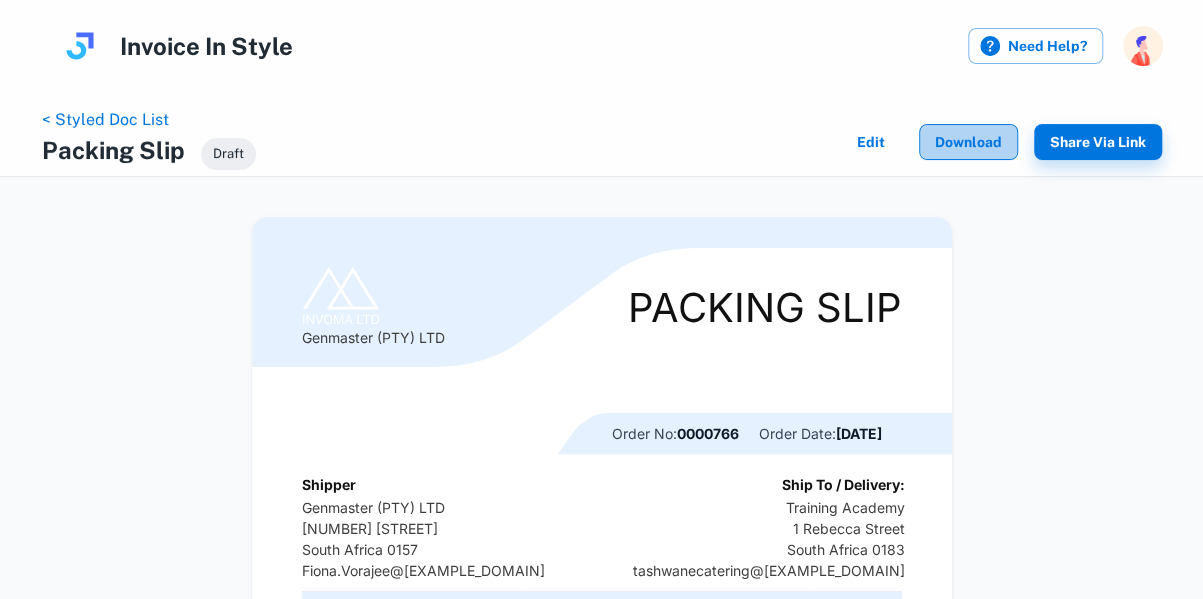 click on "Download" at bounding box center [968, 142] 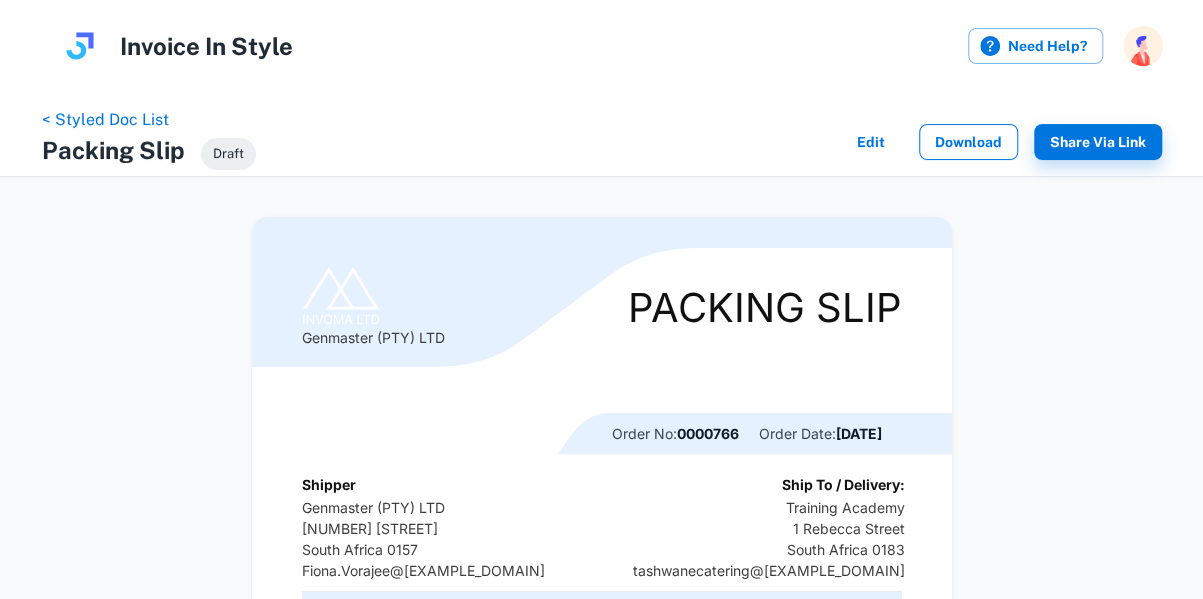 scroll, scrollTop: 0, scrollLeft: 0, axis: both 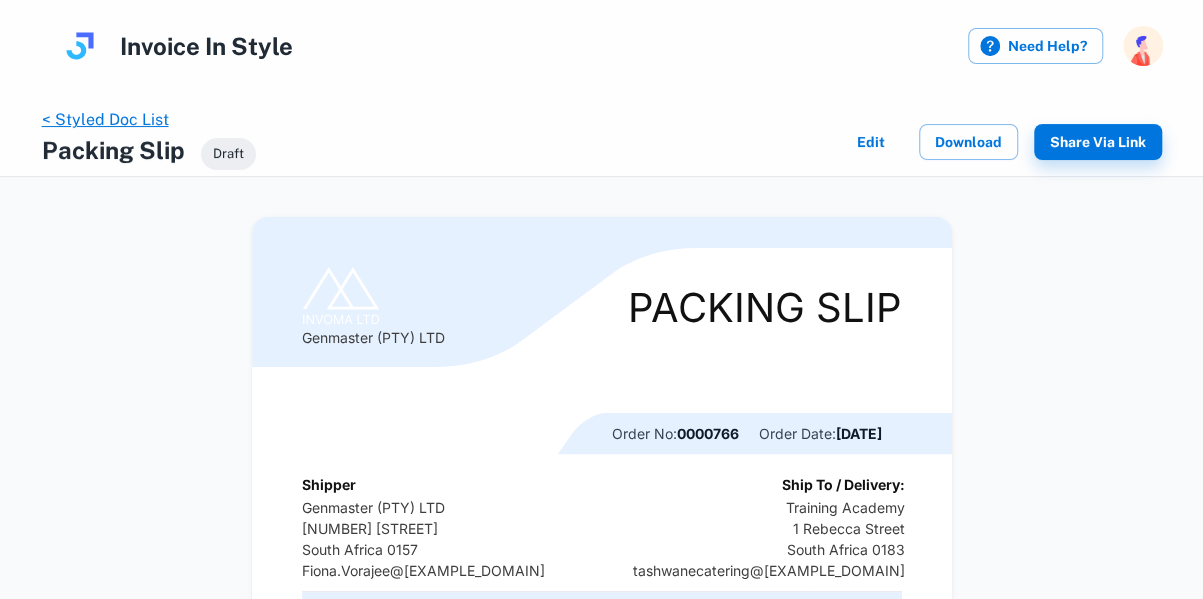 click on "< Styled Doc List" at bounding box center [105, 119] 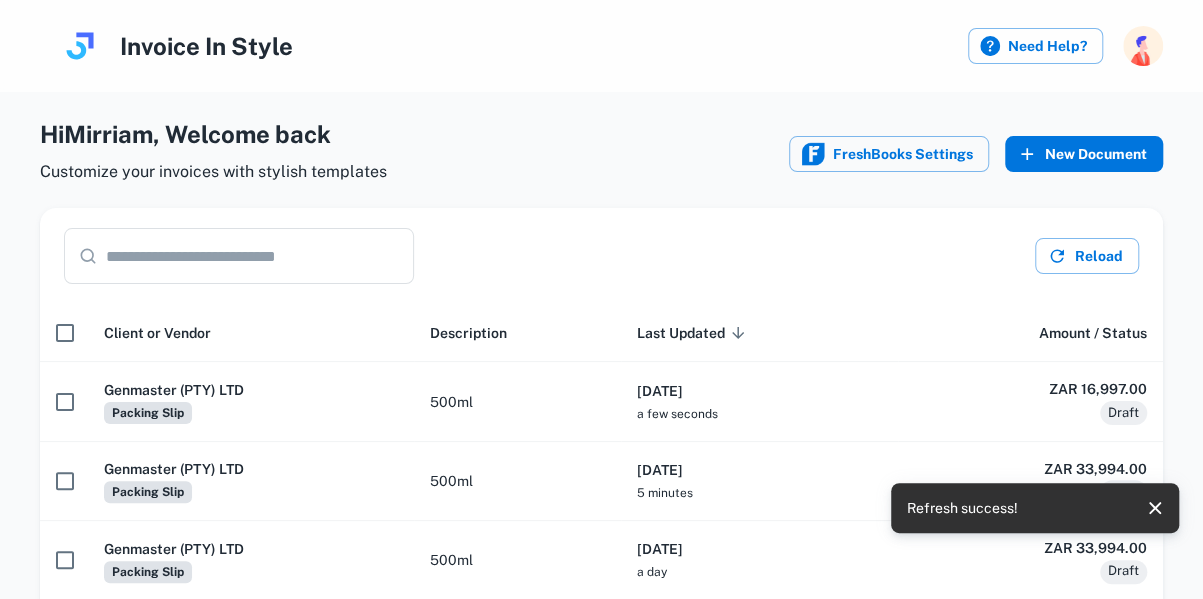 click on "New Document" at bounding box center [1084, 154] 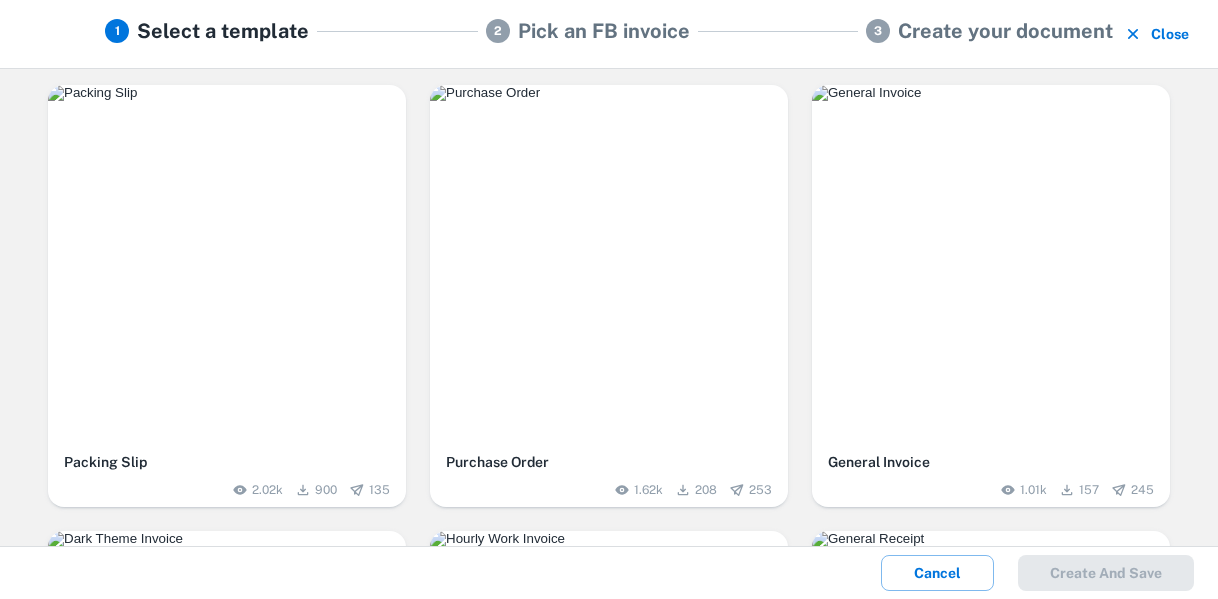 click at bounding box center (227, 93) 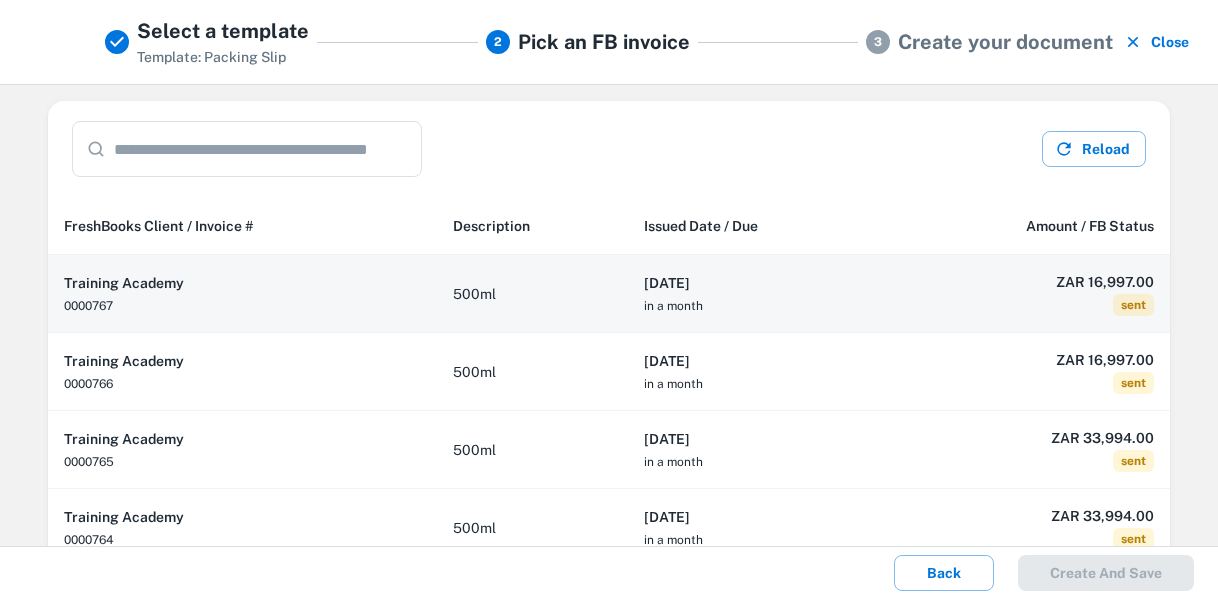 click on "[DATE]" at bounding box center [758, 283] 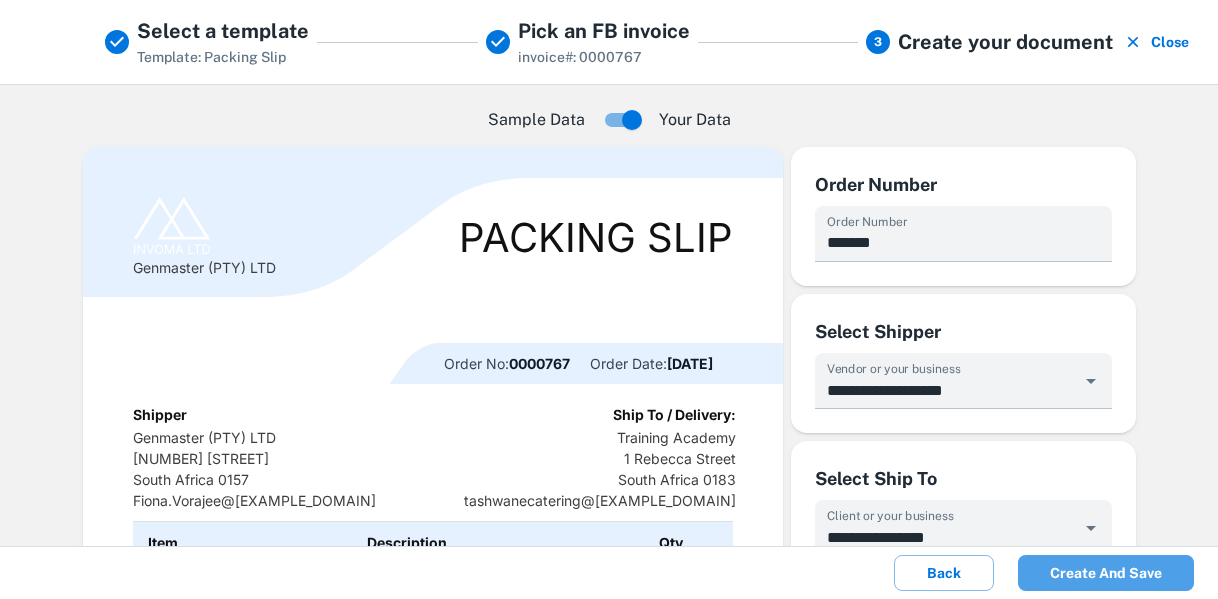click on "Create and save" at bounding box center [1106, 573] 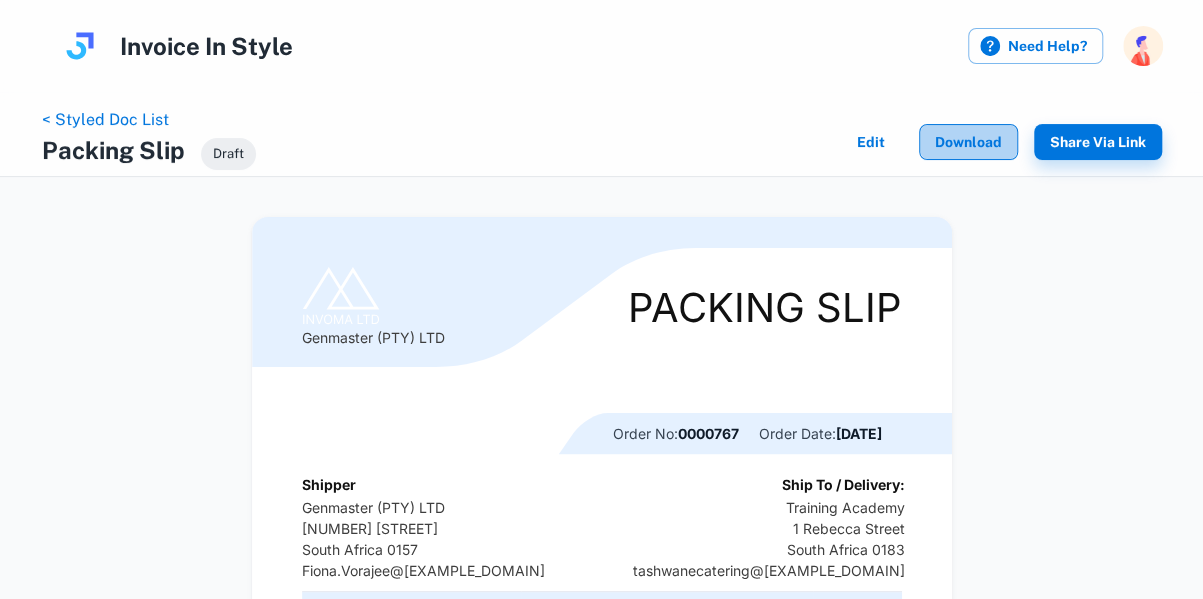 click on "Download" at bounding box center (968, 142) 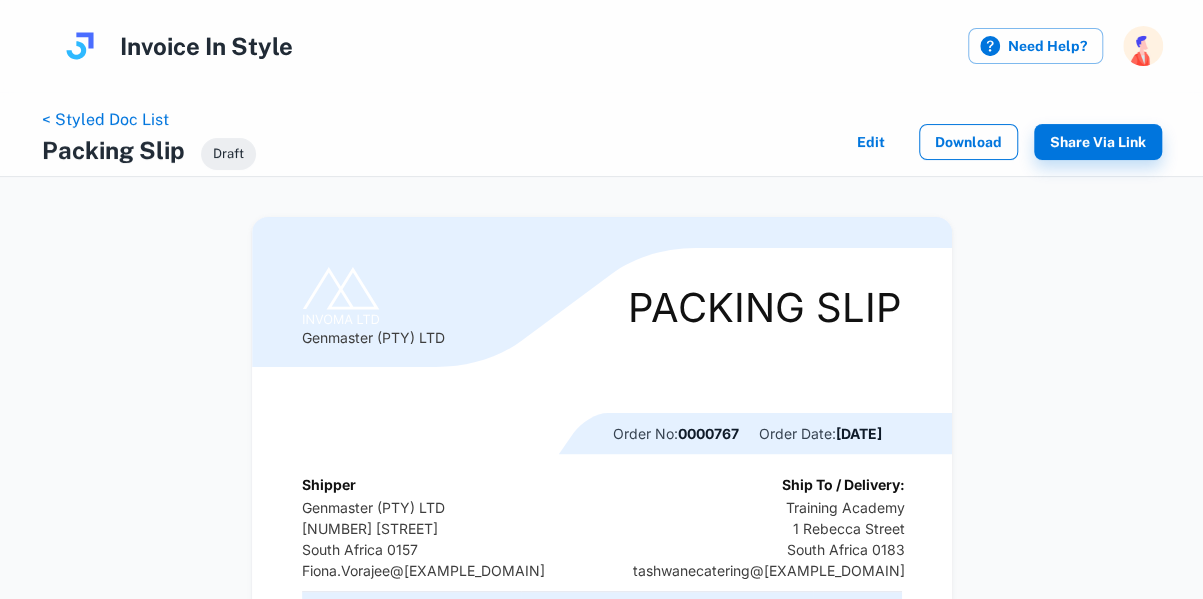 scroll, scrollTop: 0, scrollLeft: 0, axis: both 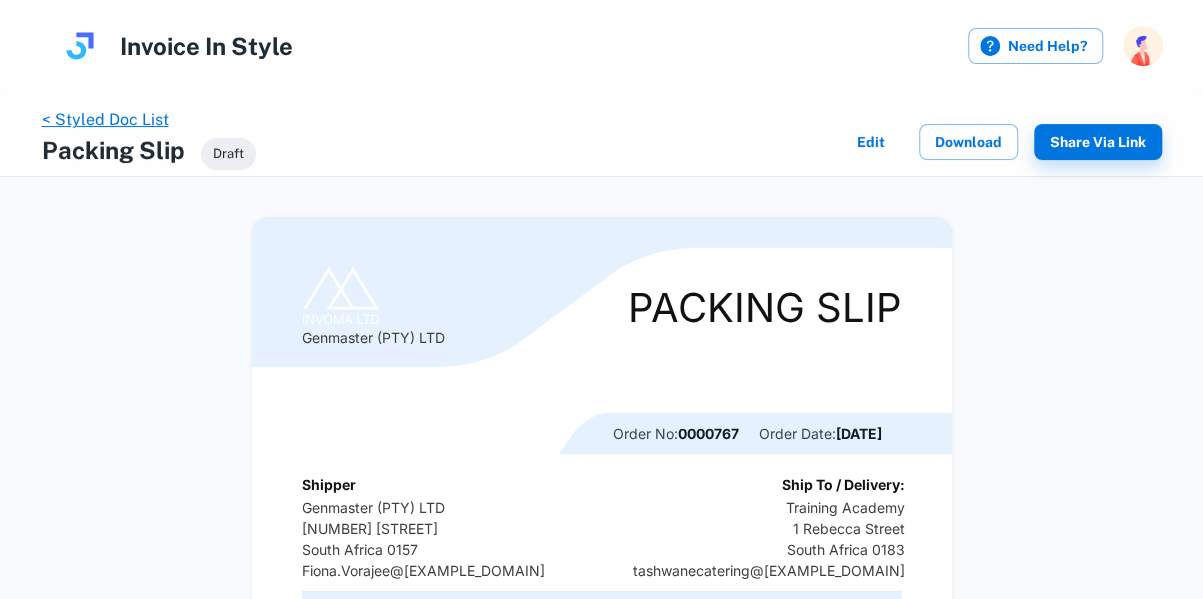 click on "< Styled Doc List" at bounding box center (105, 119) 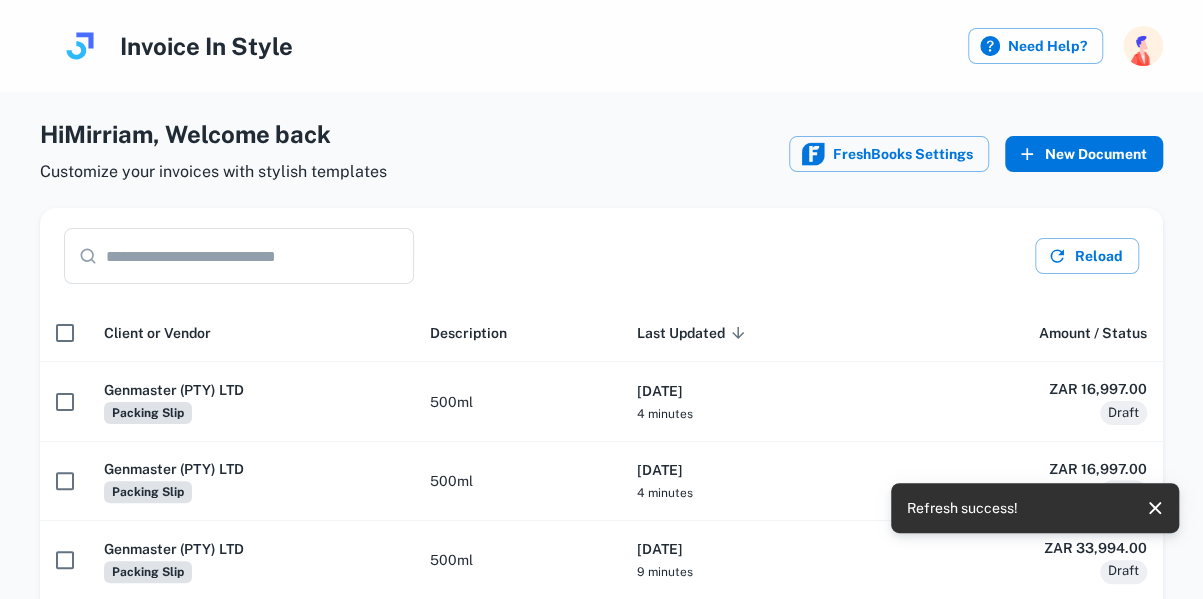 click on "New Document" at bounding box center [1084, 154] 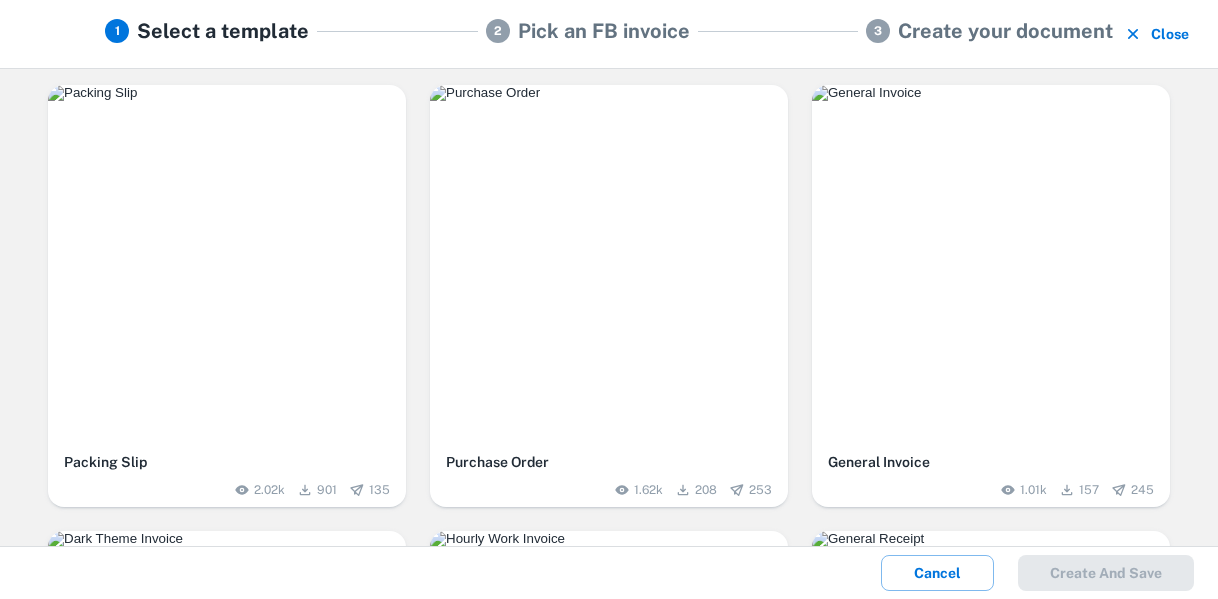 click at bounding box center (227, 264) 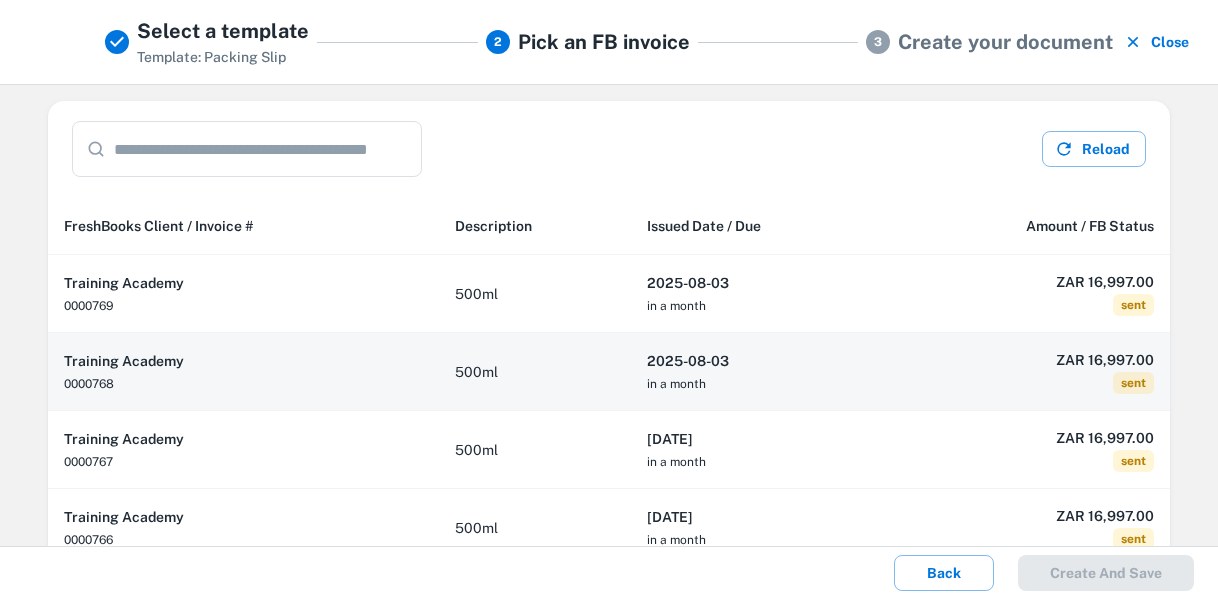 click on "500ml" at bounding box center (535, 372) 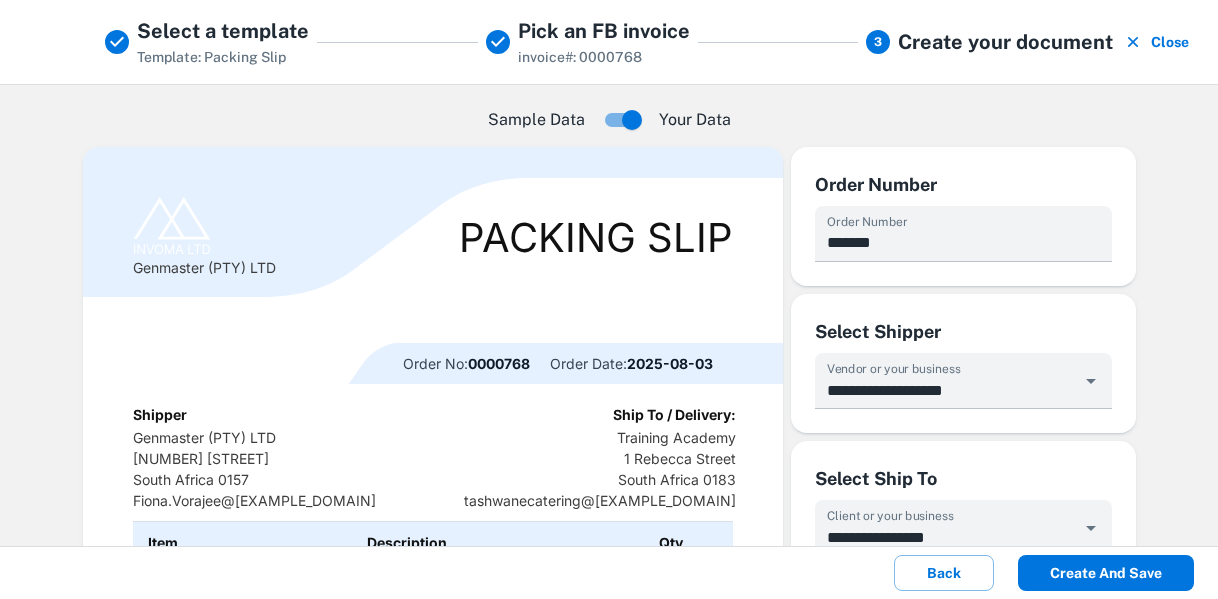click on "Create and save" at bounding box center (1106, 573) 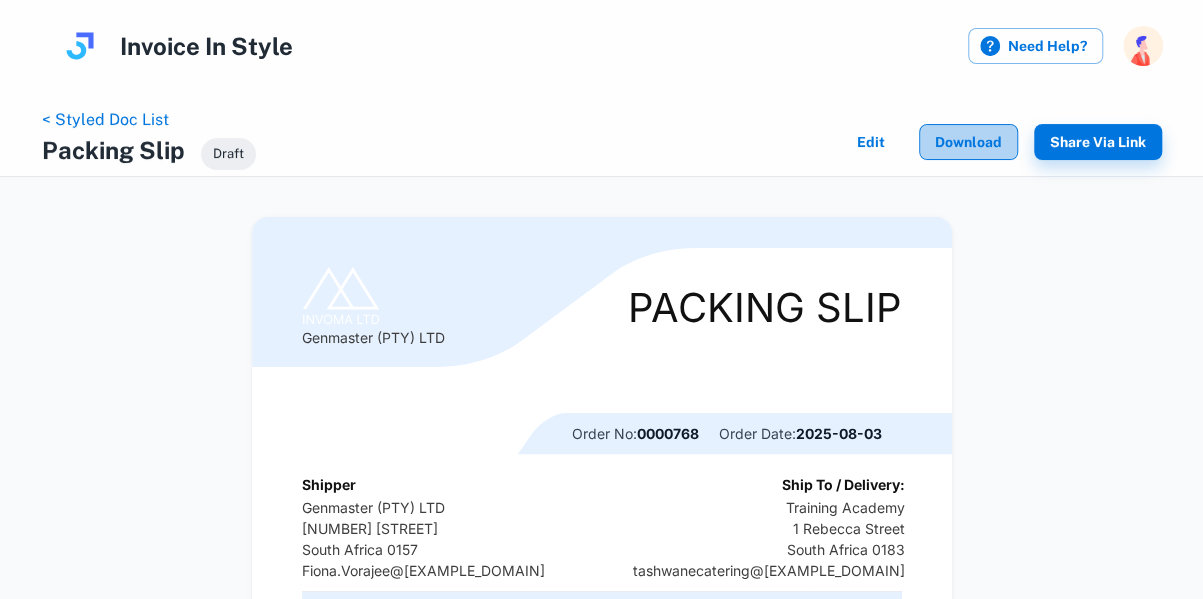 click on "Download" at bounding box center (968, 142) 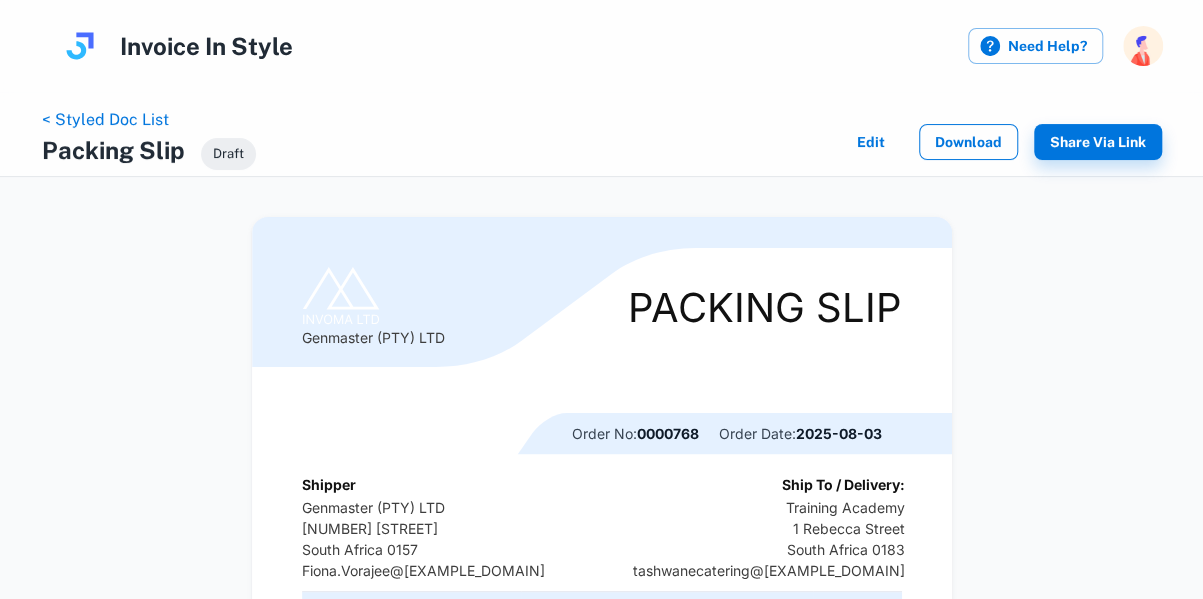 scroll, scrollTop: 0, scrollLeft: 0, axis: both 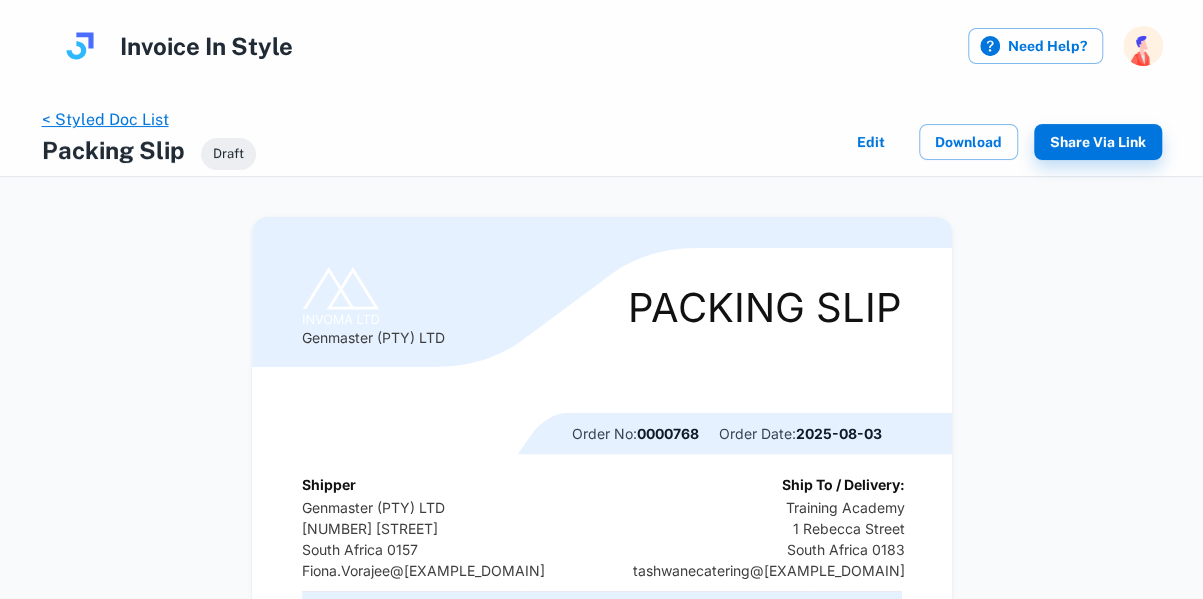 click on "< Styled Doc List" at bounding box center [105, 119] 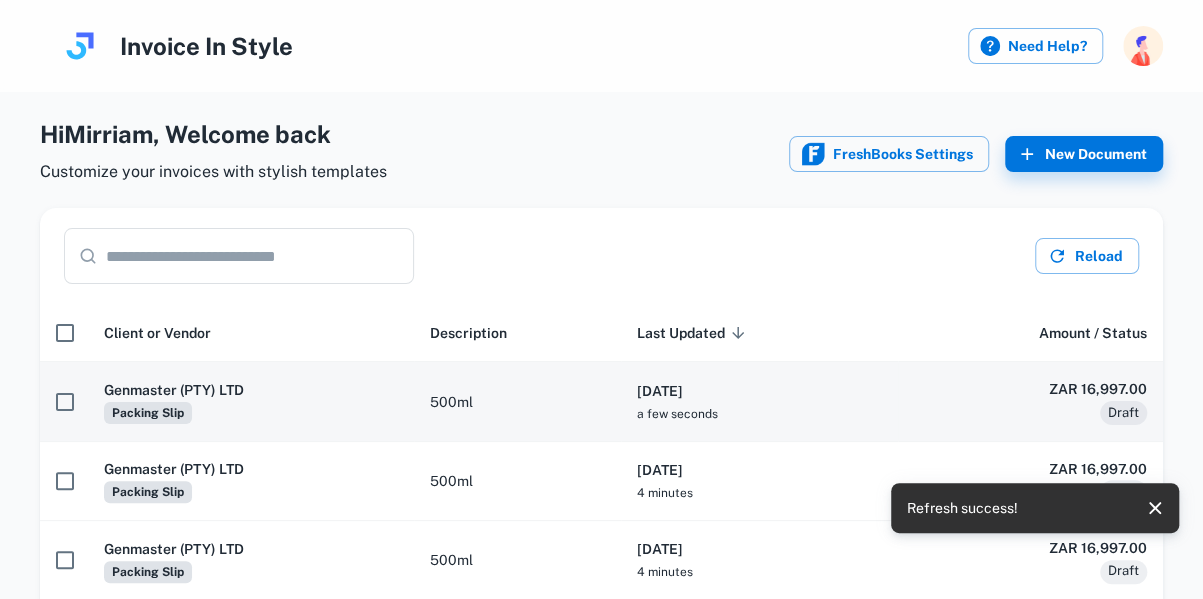 click on "500ml" at bounding box center (517, 401) 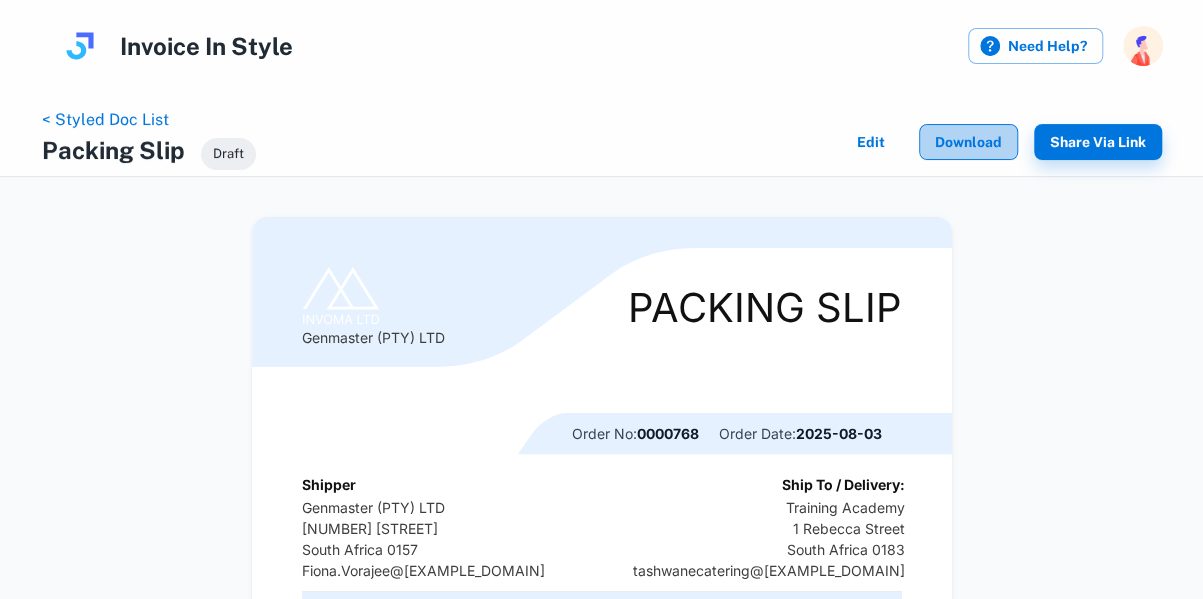 click on "Download" at bounding box center (968, 142) 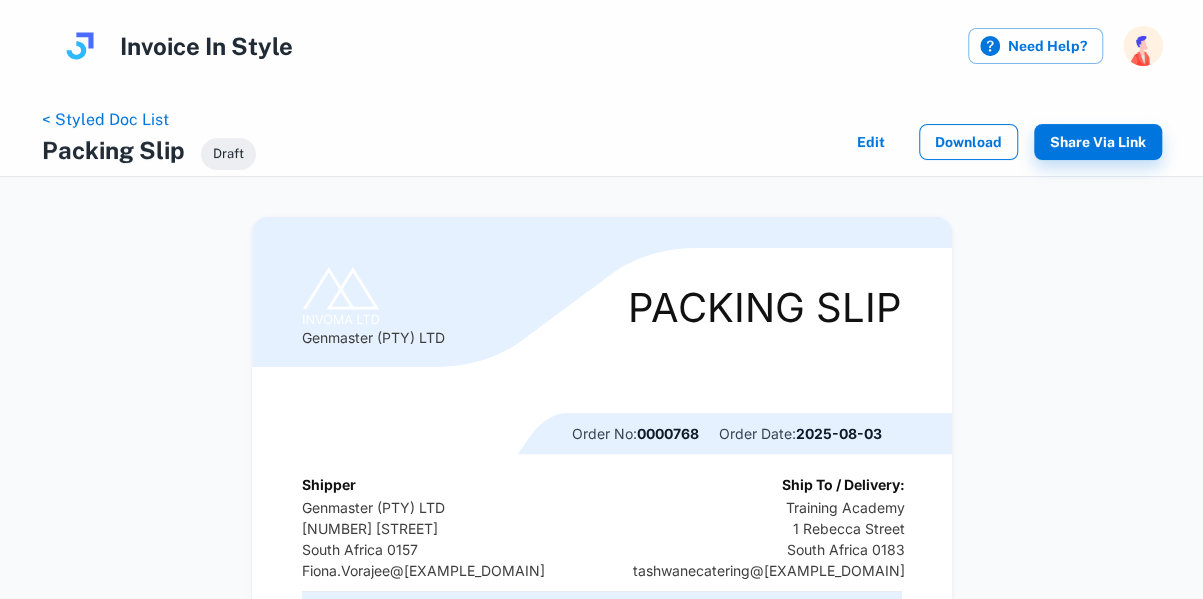 scroll, scrollTop: 0, scrollLeft: 0, axis: both 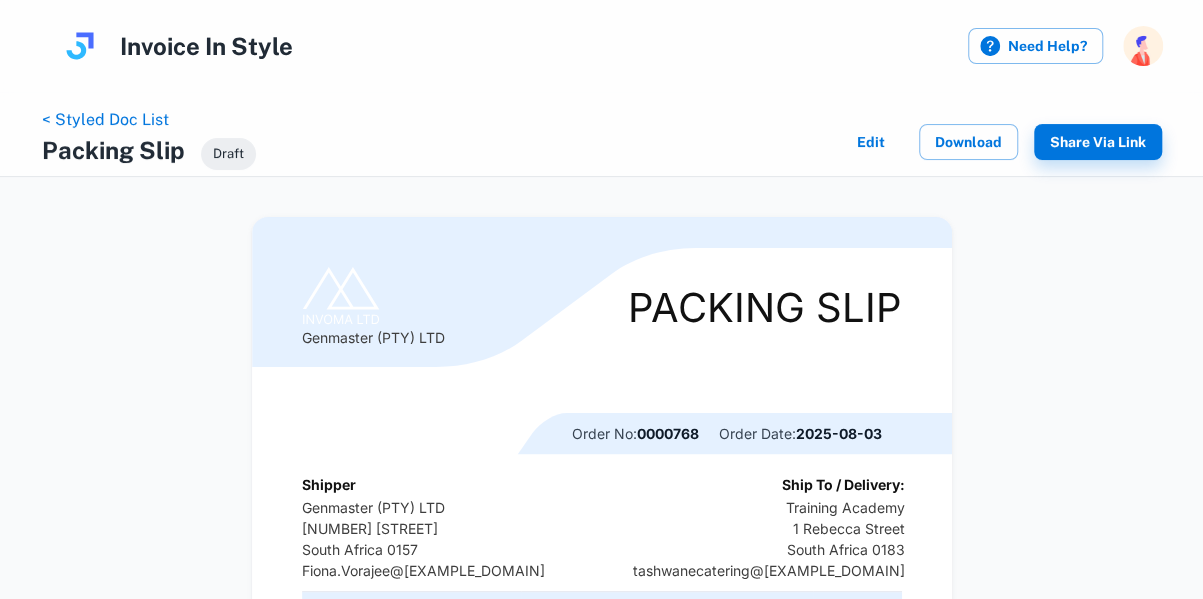 drag, startPoint x: 378, startPoint y: 145, endPoint x: 369, endPoint y: 135, distance: 13.453624 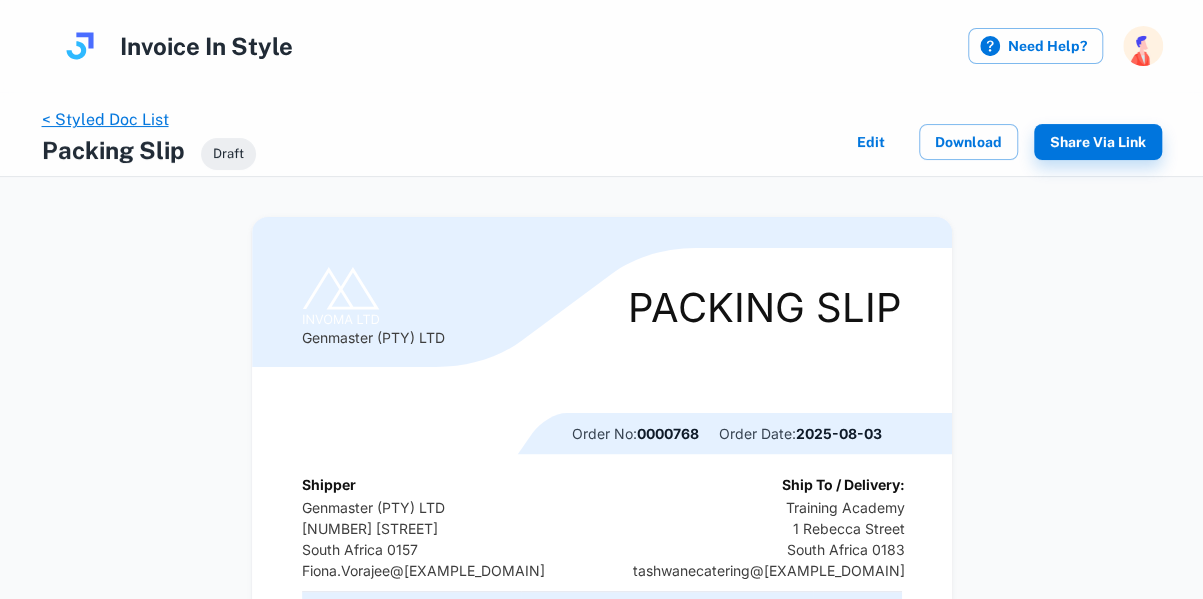 click on "< Styled Doc List" at bounding box center [105, 119] 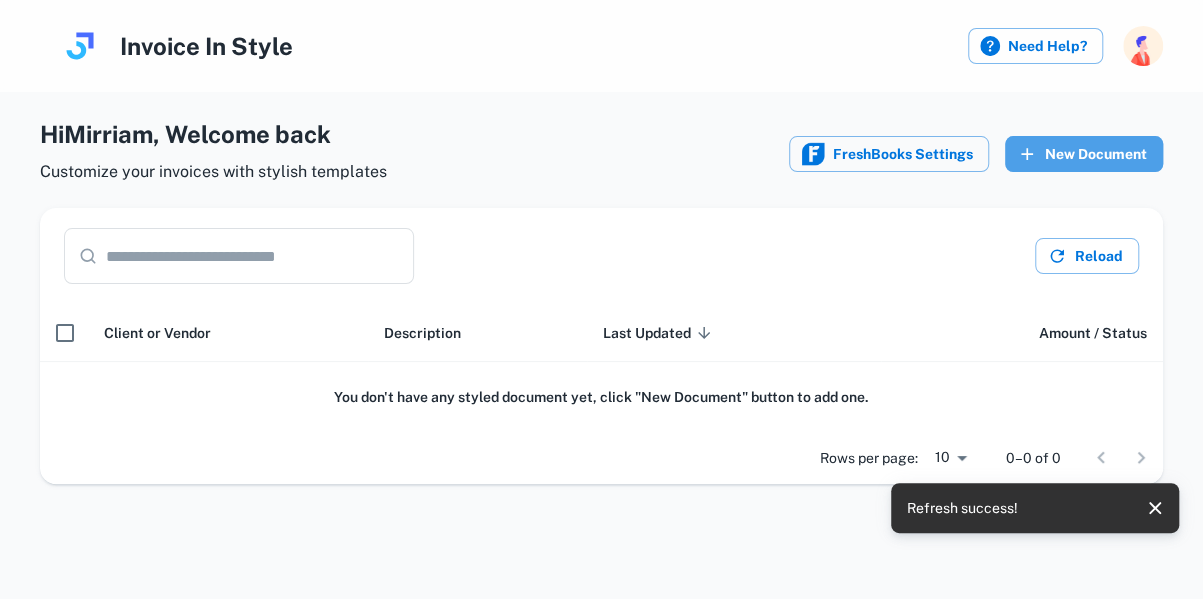 click on "New Document" at bounding box center [1084, 154] 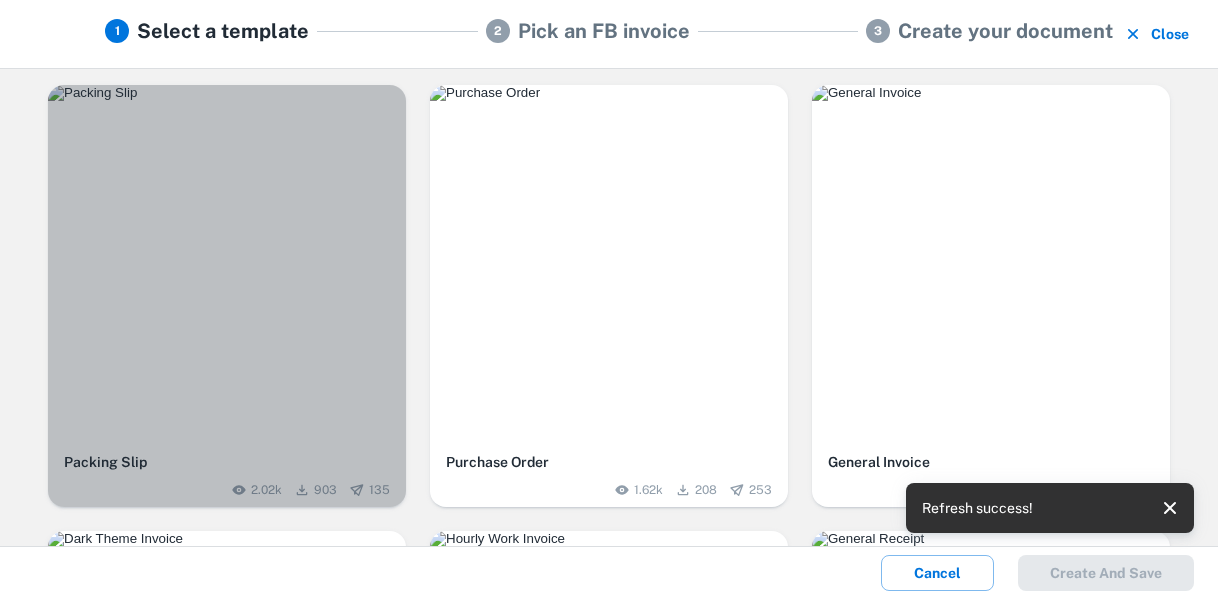 click at bounding box center (227, 264) 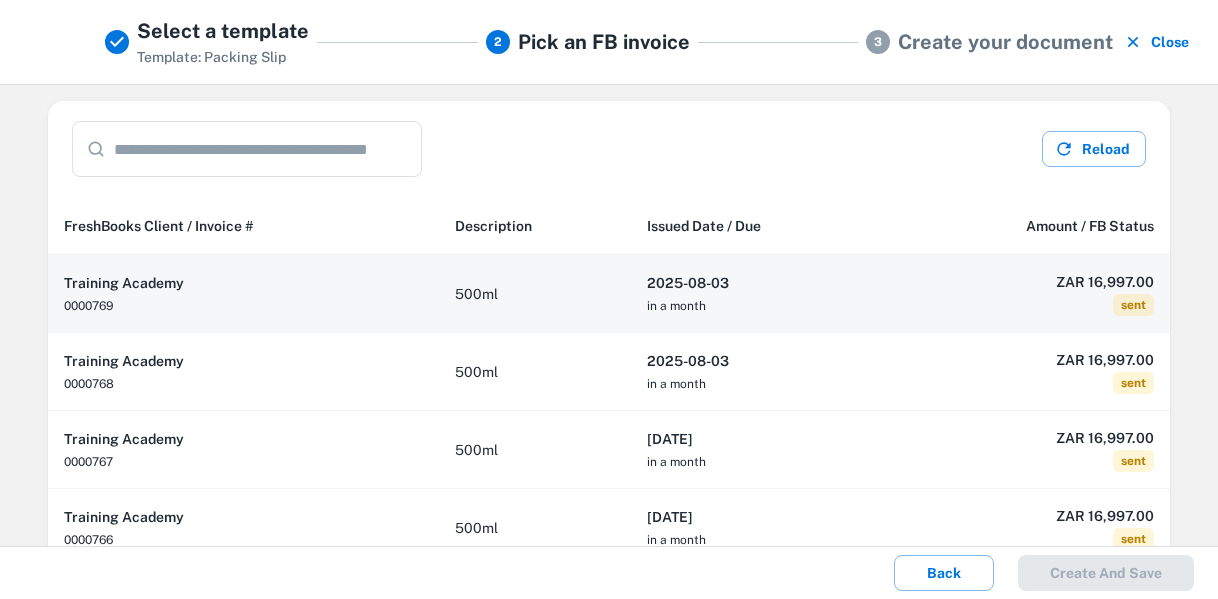 click on "[DATE] in a month" at bounding box center (759, 294) 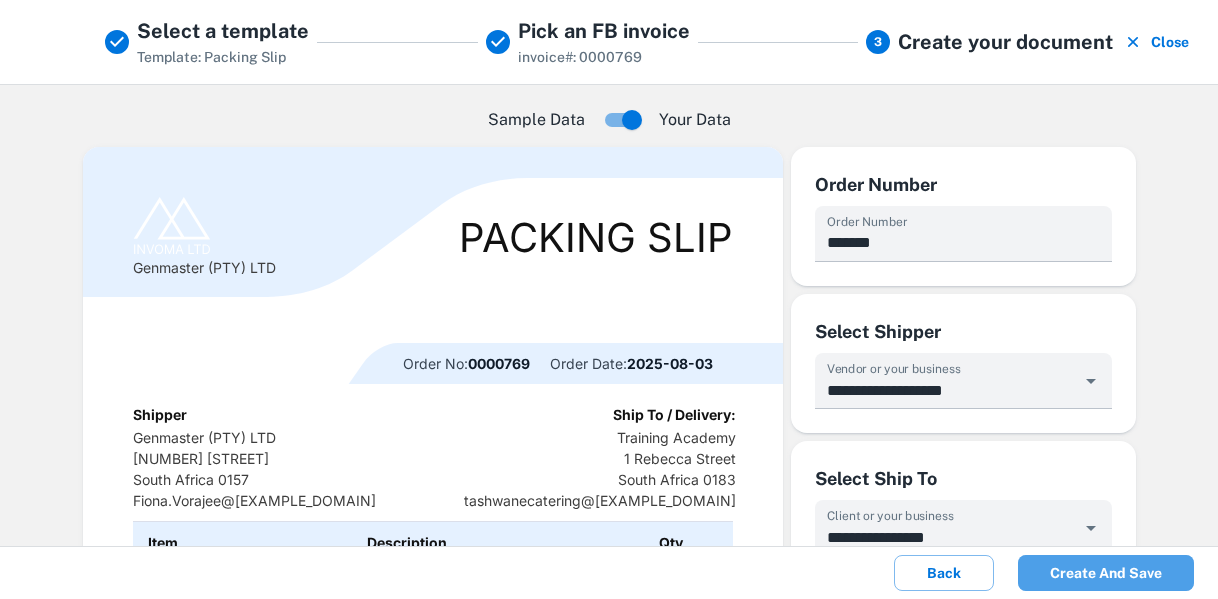 click on "Create and save" at bounding box center [1106, 573] 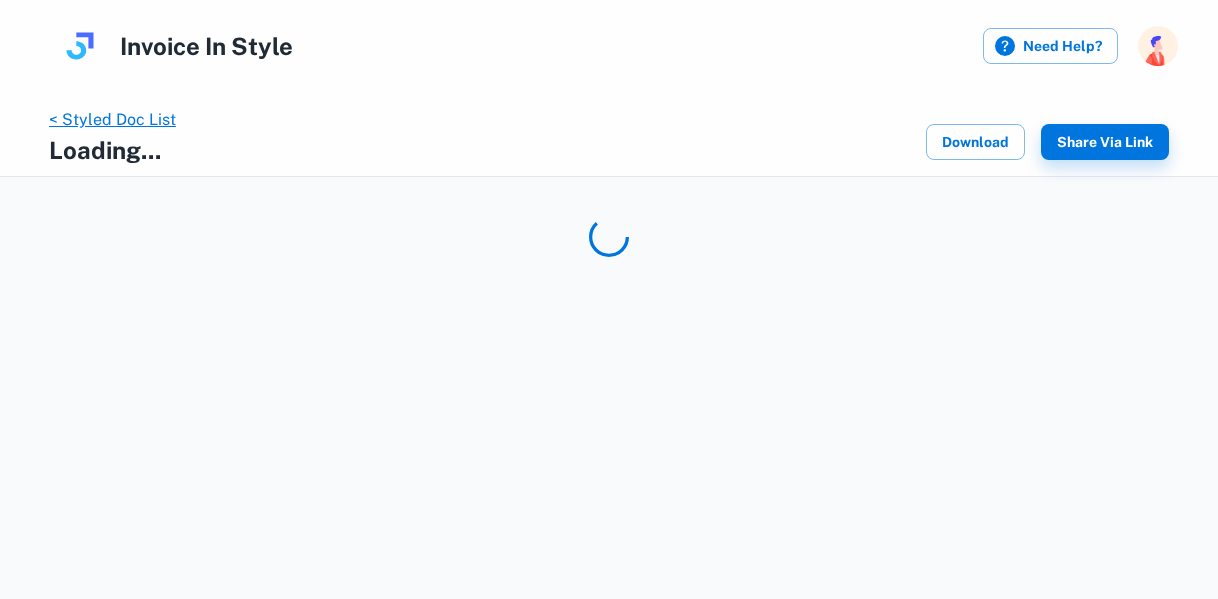click on "< Styled Doc List" at bounding box center (112, 119) 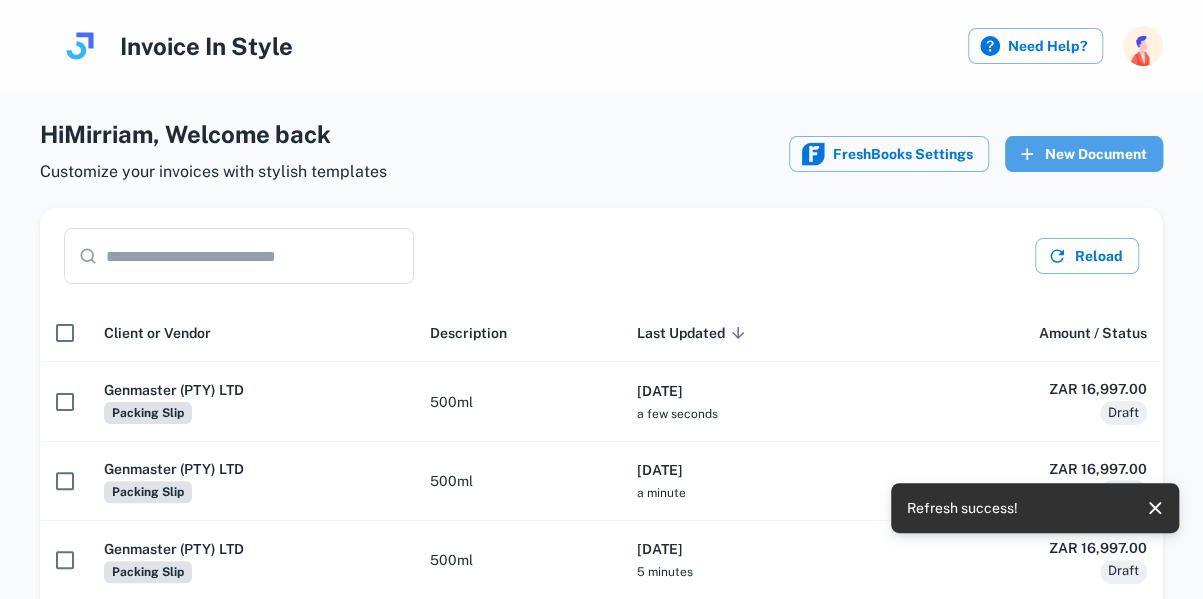 click on "New Document" at bounding box center [1084, 154] 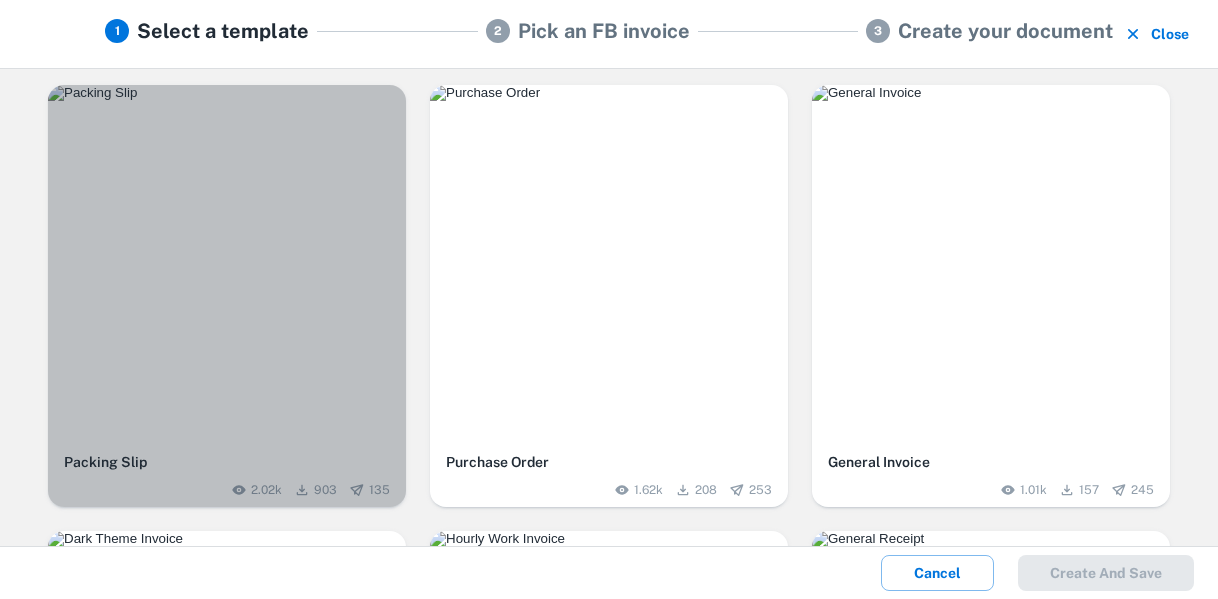 click at bounding box center (227, 93) 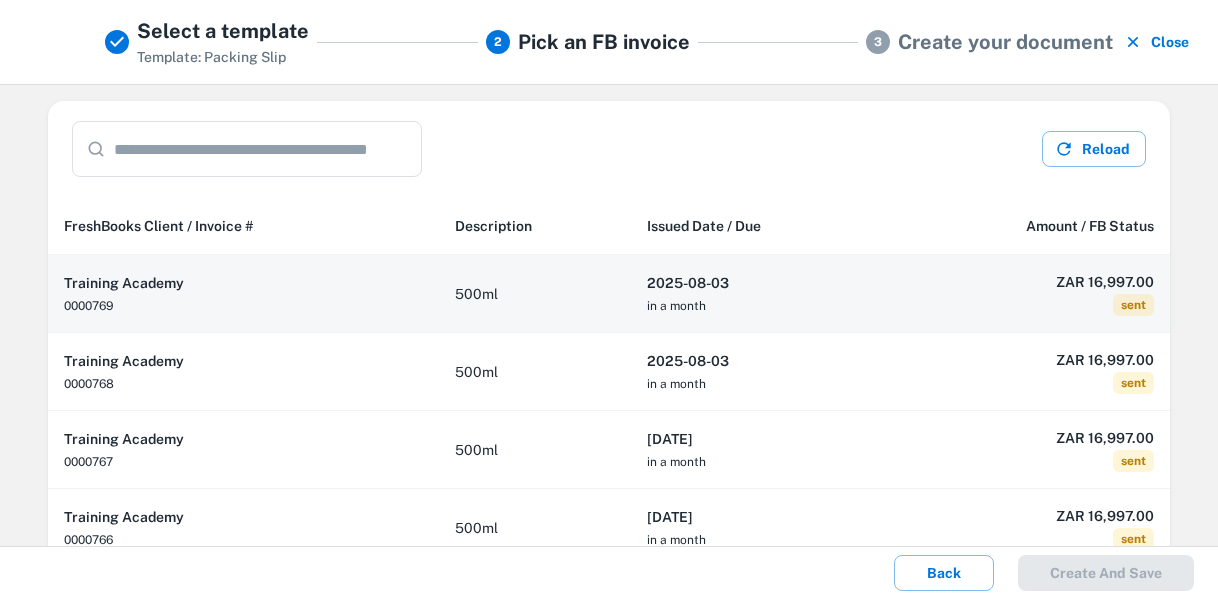 click on "[DATE] in a month" at bounding box center [759, 294] 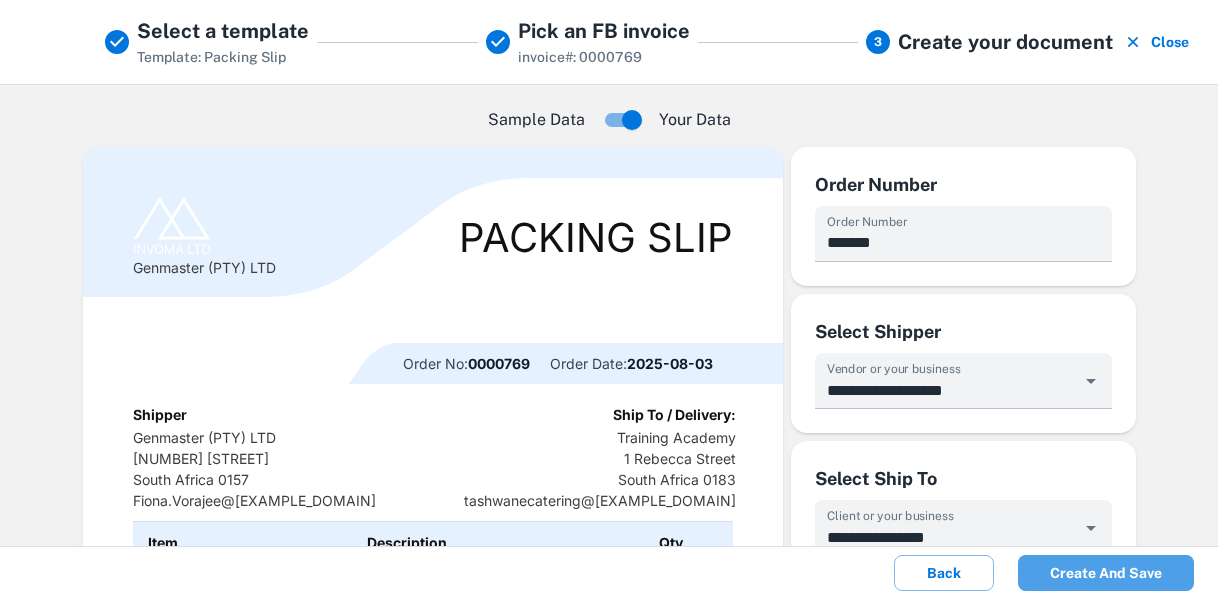 click on "Create and save" at bounding box center (1106, 573) 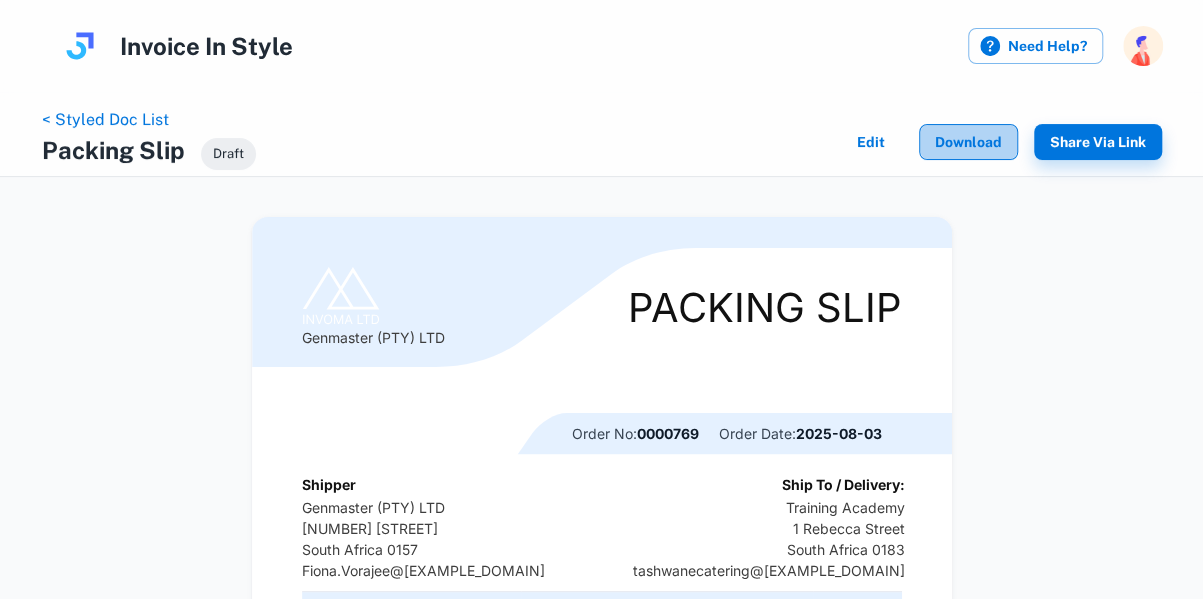 click on "Download" at bounding box center [968, 142] 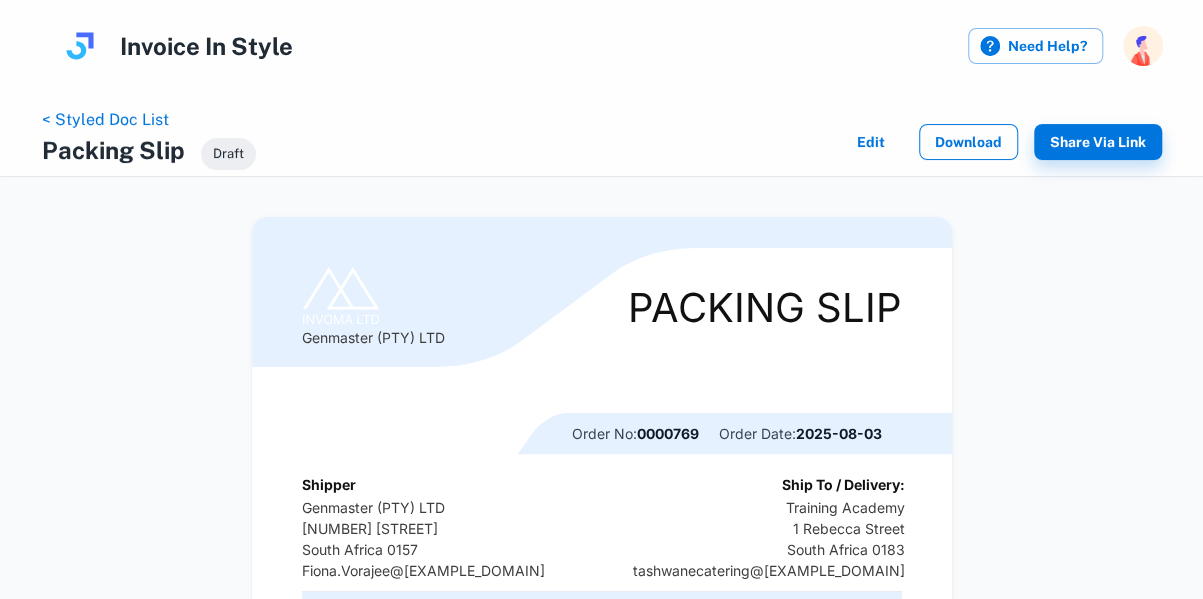 scroll, scrollTop: 0, scrollLeft: 0, axis: both 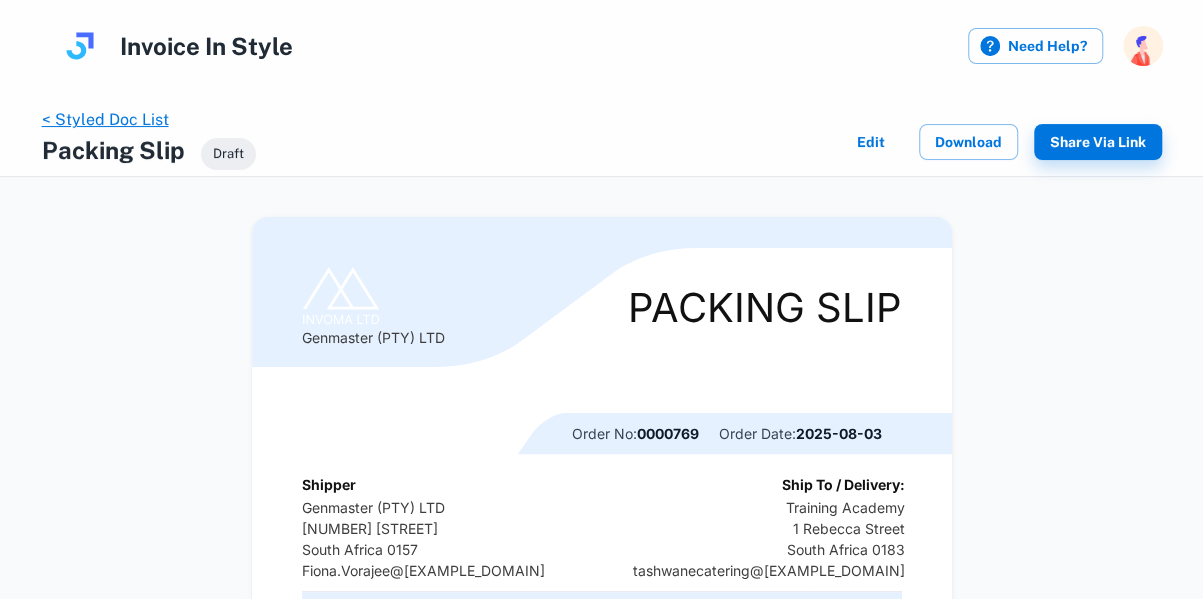 click on "< Styled Doc List" at bounding box center (105, 119) 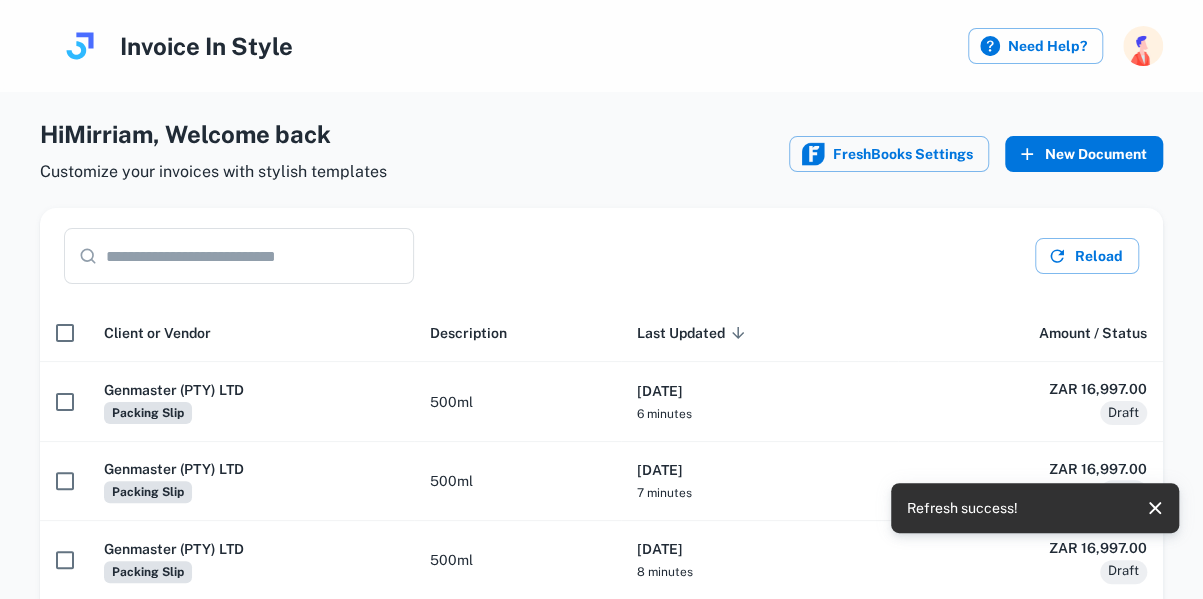 click on "New Document" at bounding box center (1084, 154) 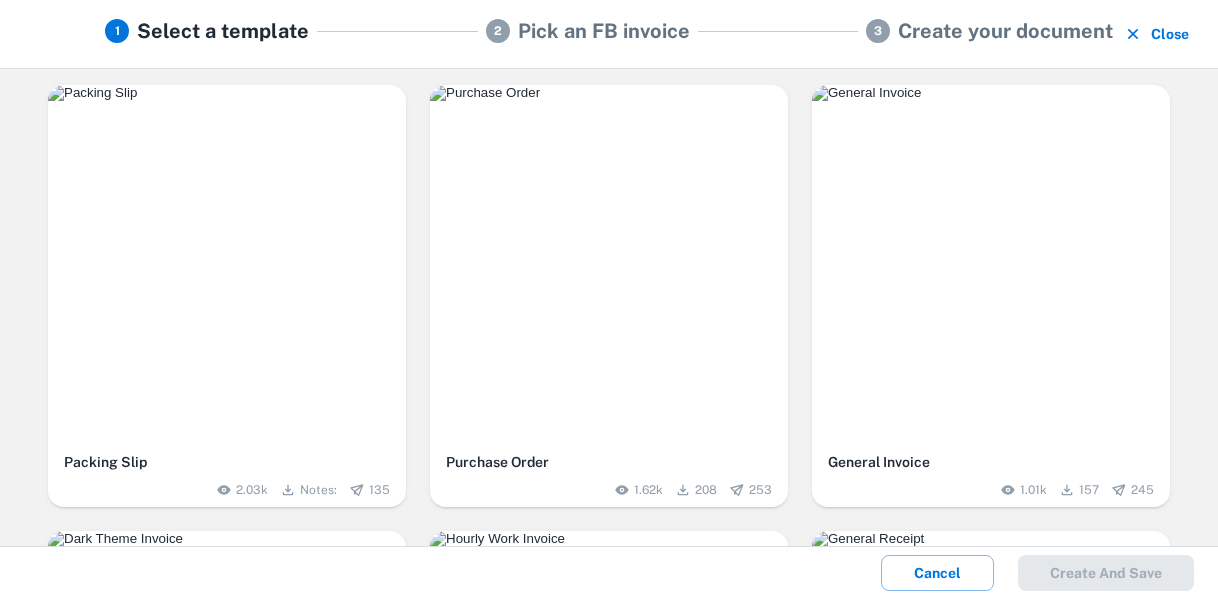 click at bounding box center [227, 264] 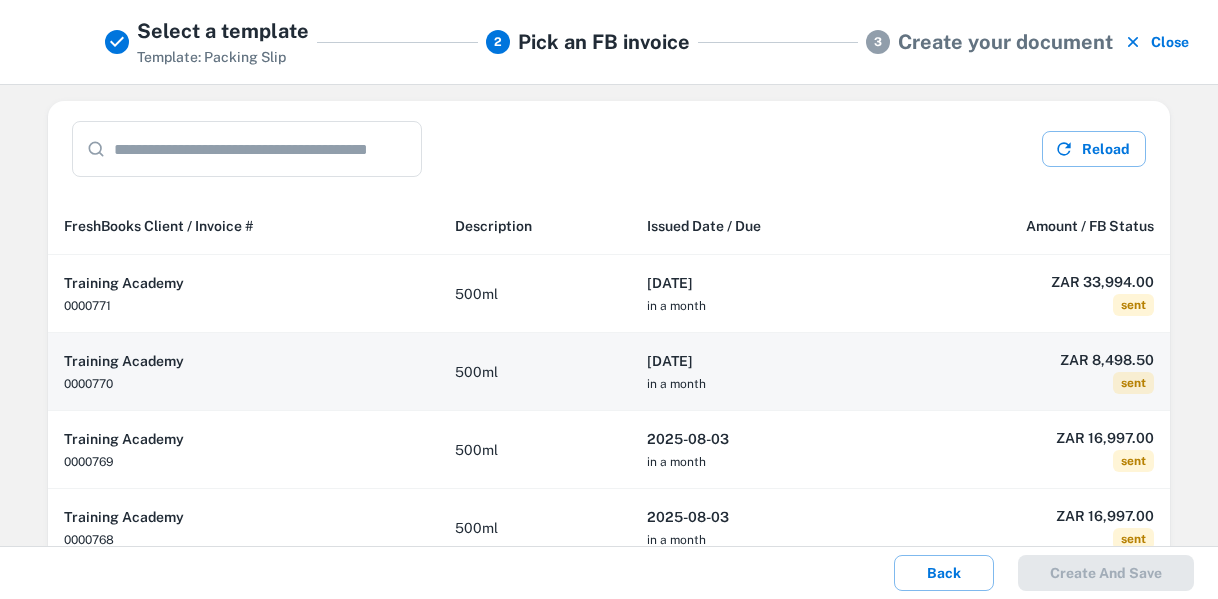 click on "[DATE] in a month" at bounding box center [759, 372] 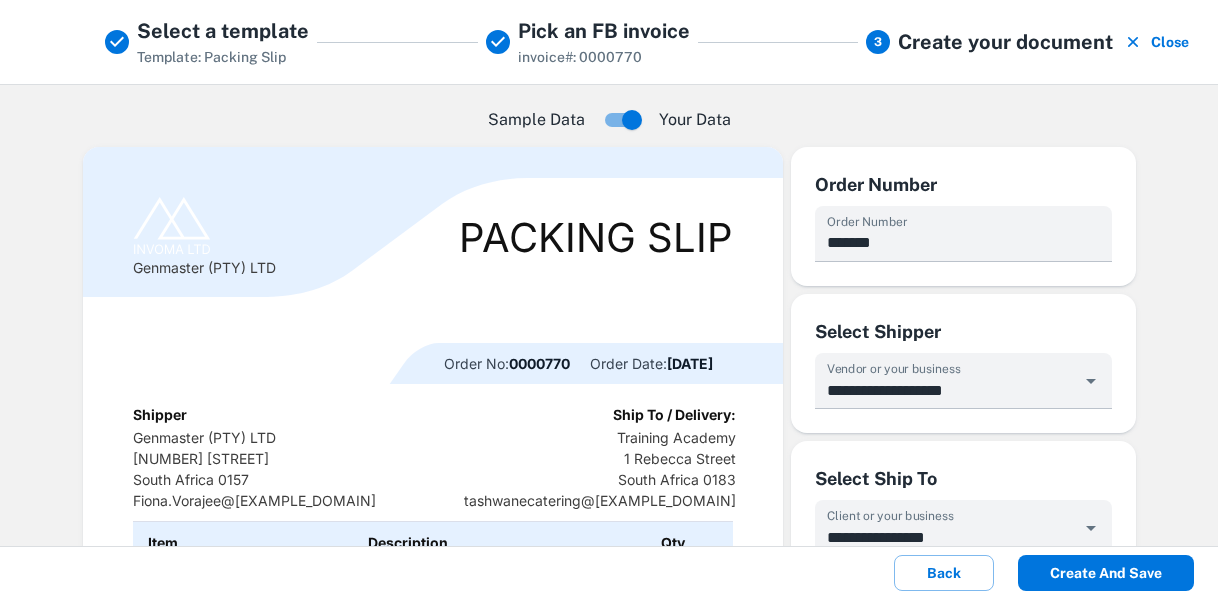 click on "Create and save" at bounding box center (1106, 573) 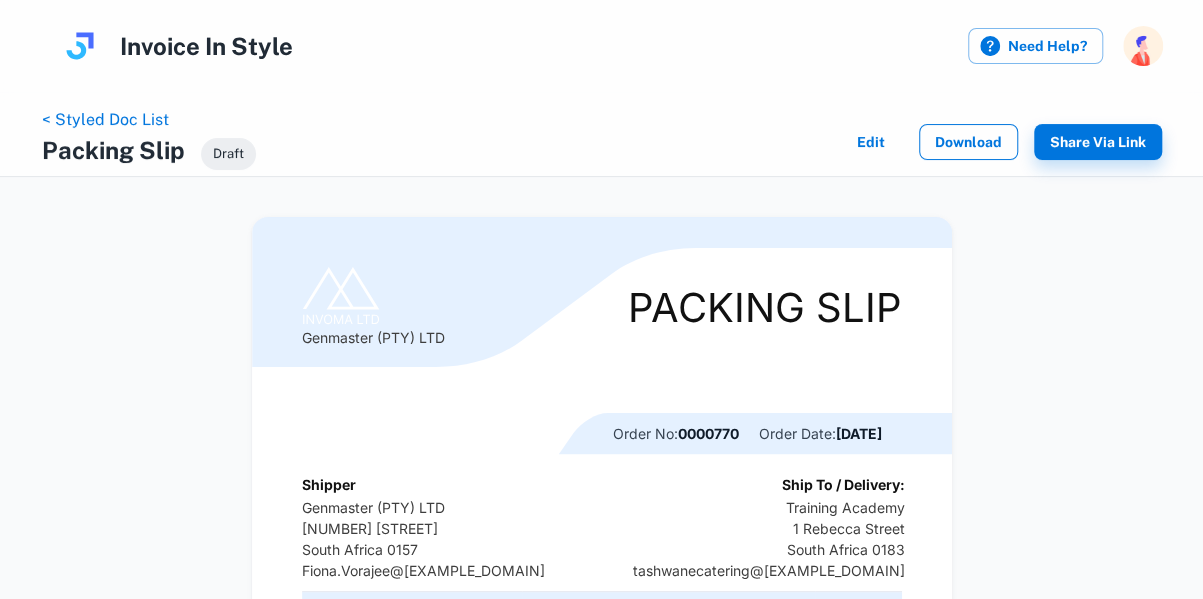 click on "Download" at bounding box center [968, 142] 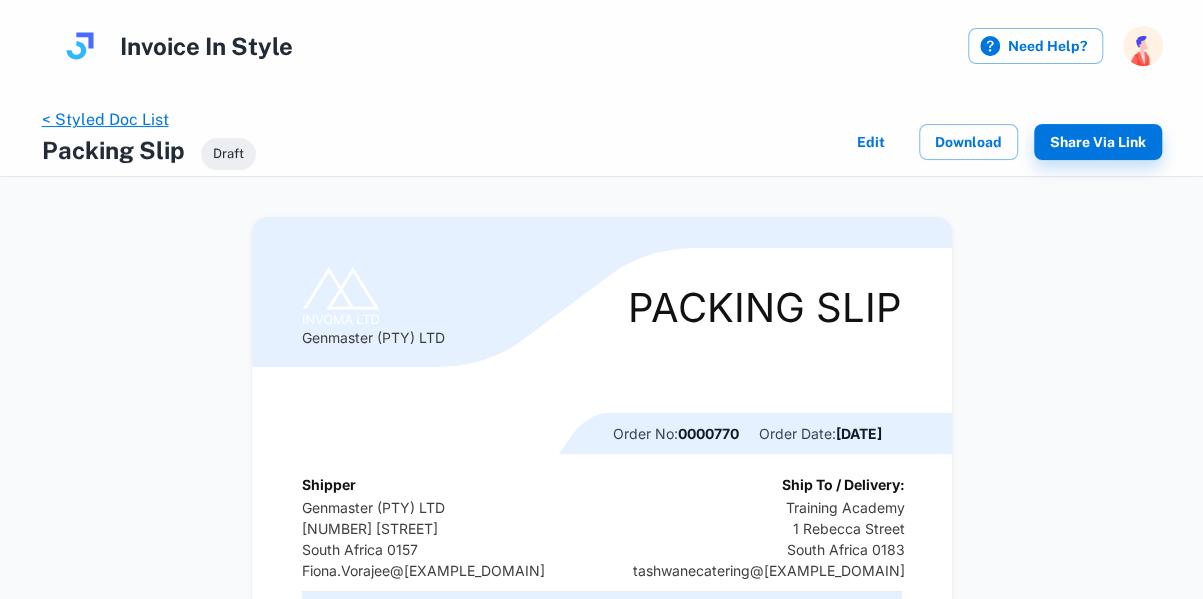 click on "< Styled Doc List" at bounding box center (105, 119) 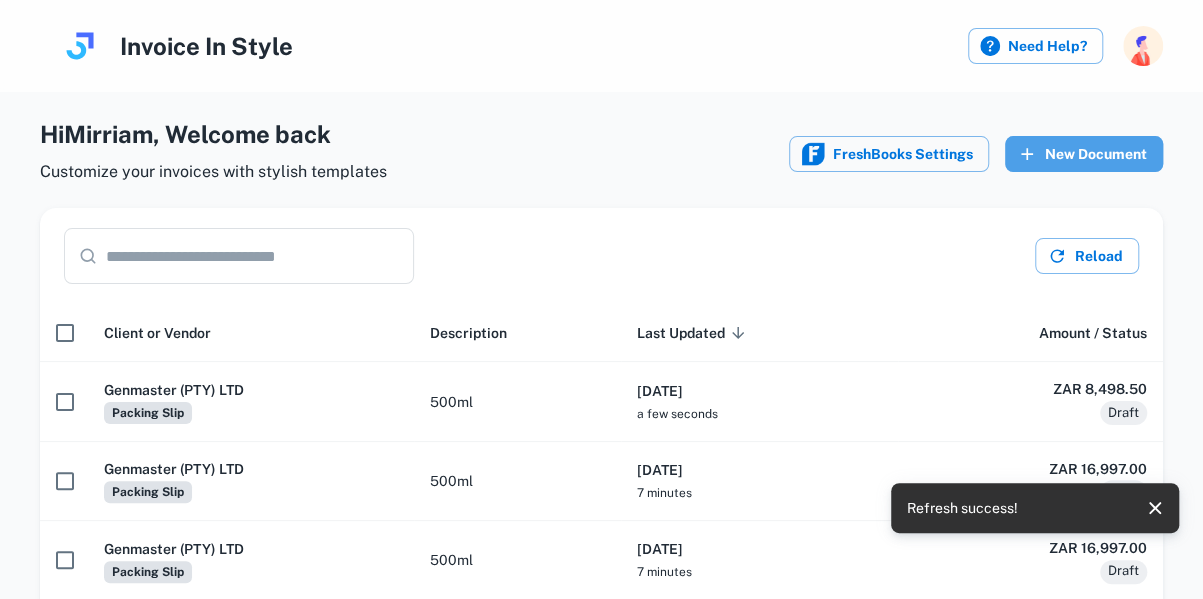 click on "New Document" at bounding box center [1084, 154] 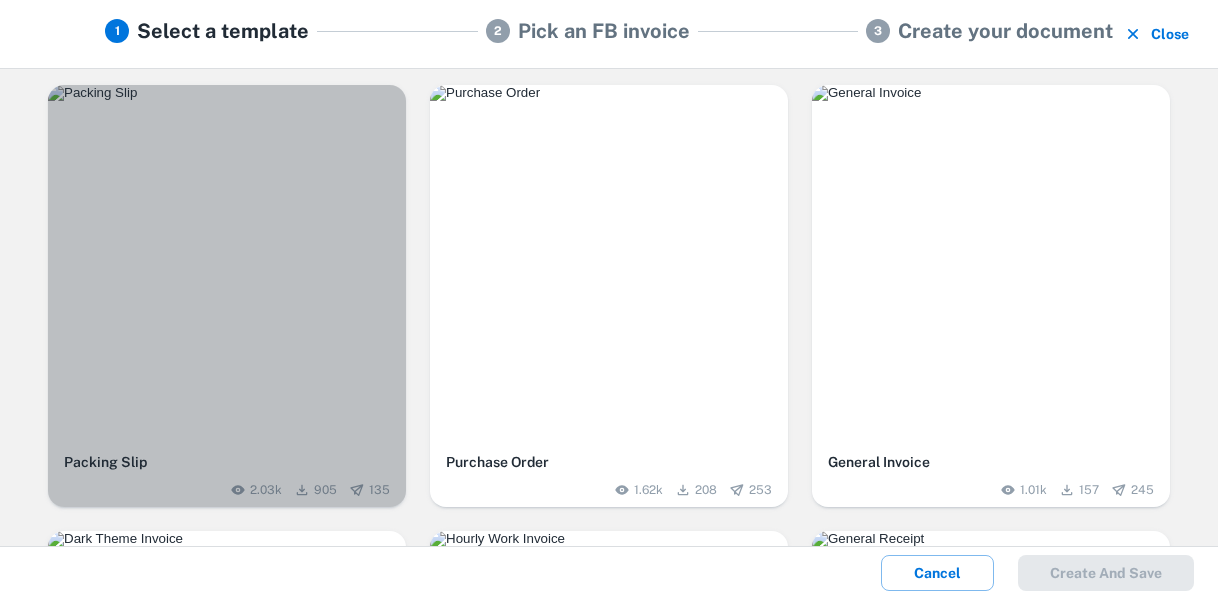 click at bounding box center [227, 93] 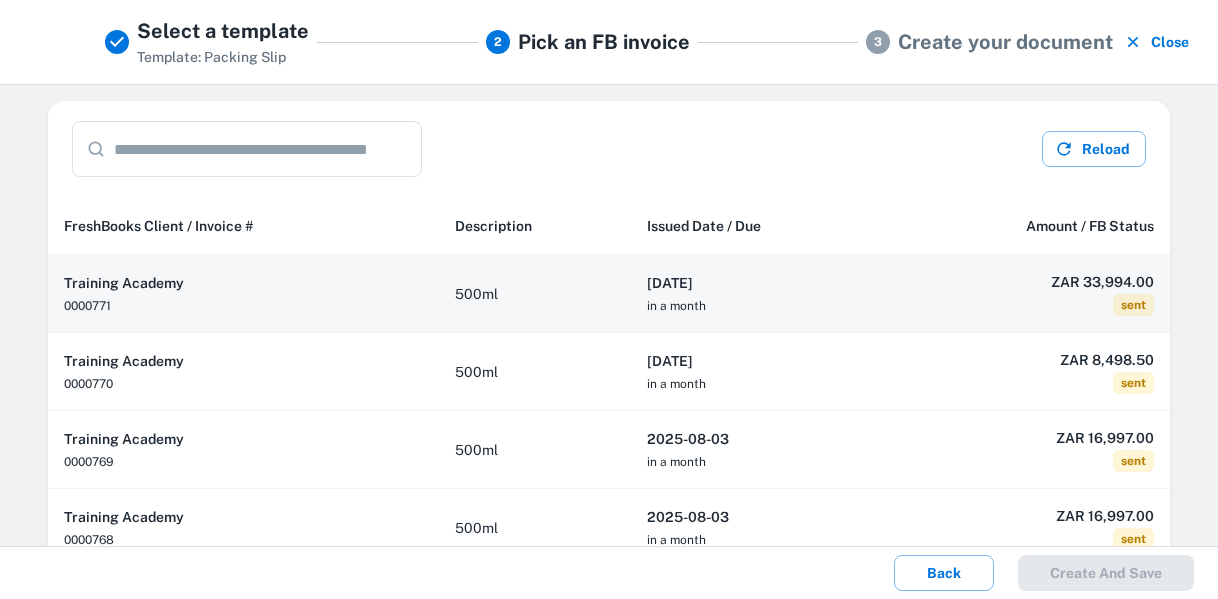 click on "[DATE]" at bounding box center [759, 283] 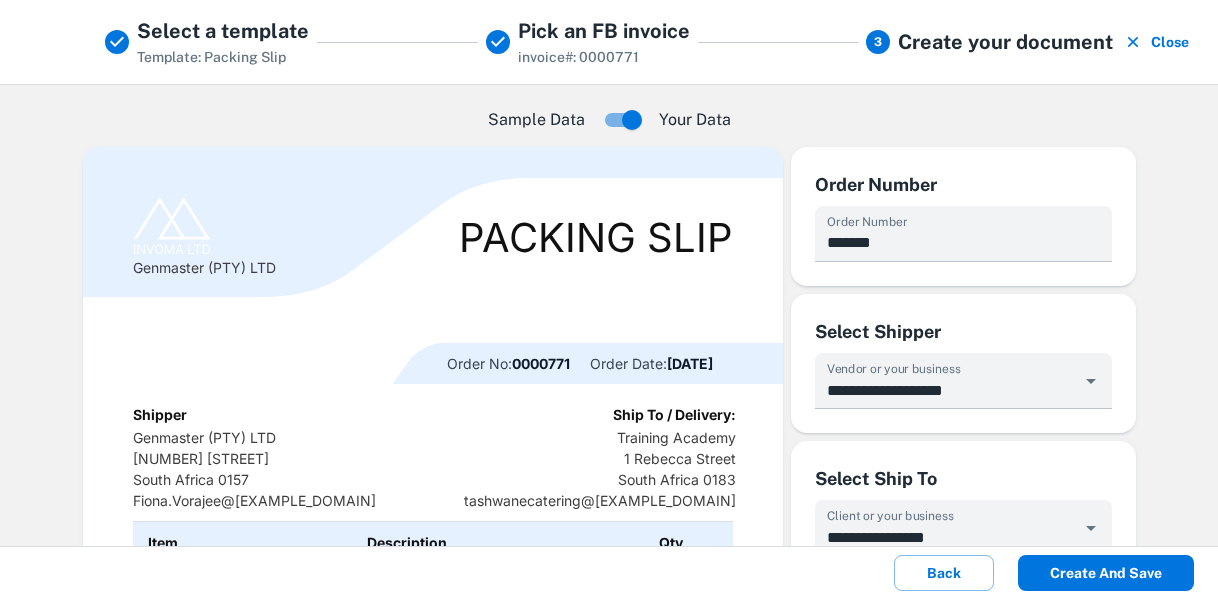 click on "Create and save" at bounding box center (1106, 573) 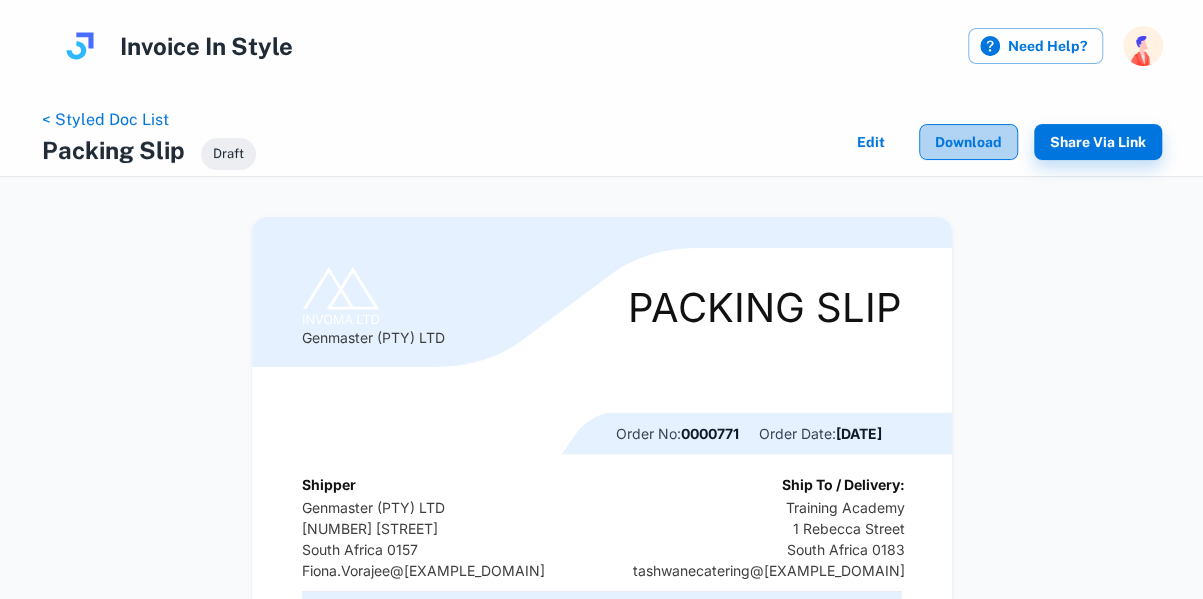 click on "Download" at bounding box center (968, 142) 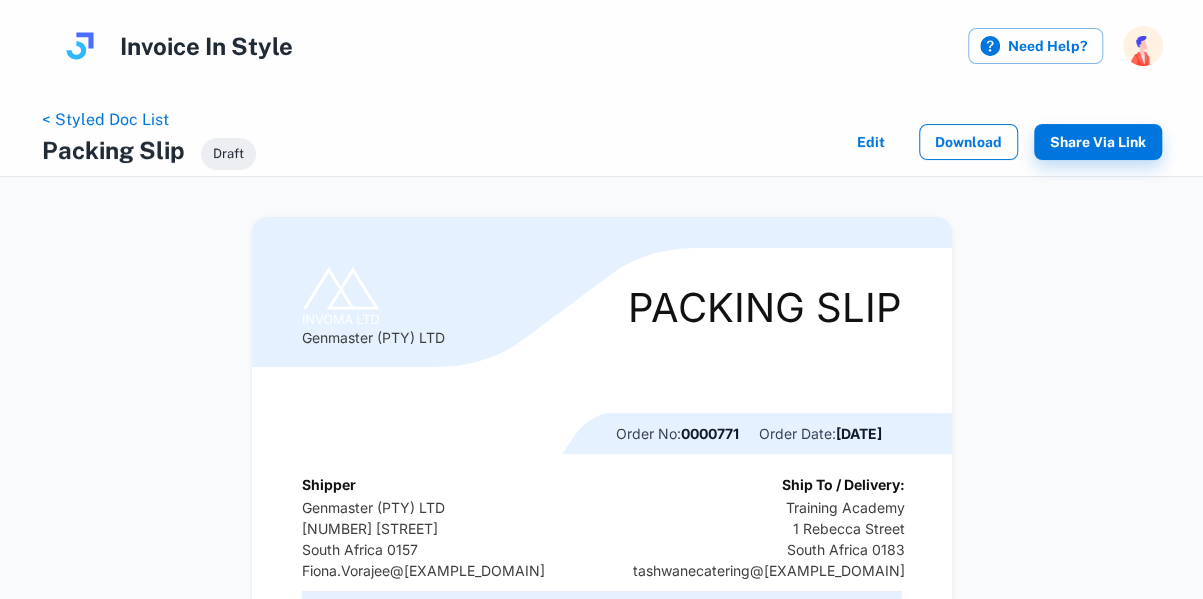 scroll, scrollTop: 0, scrollLeft: 0, axis: both 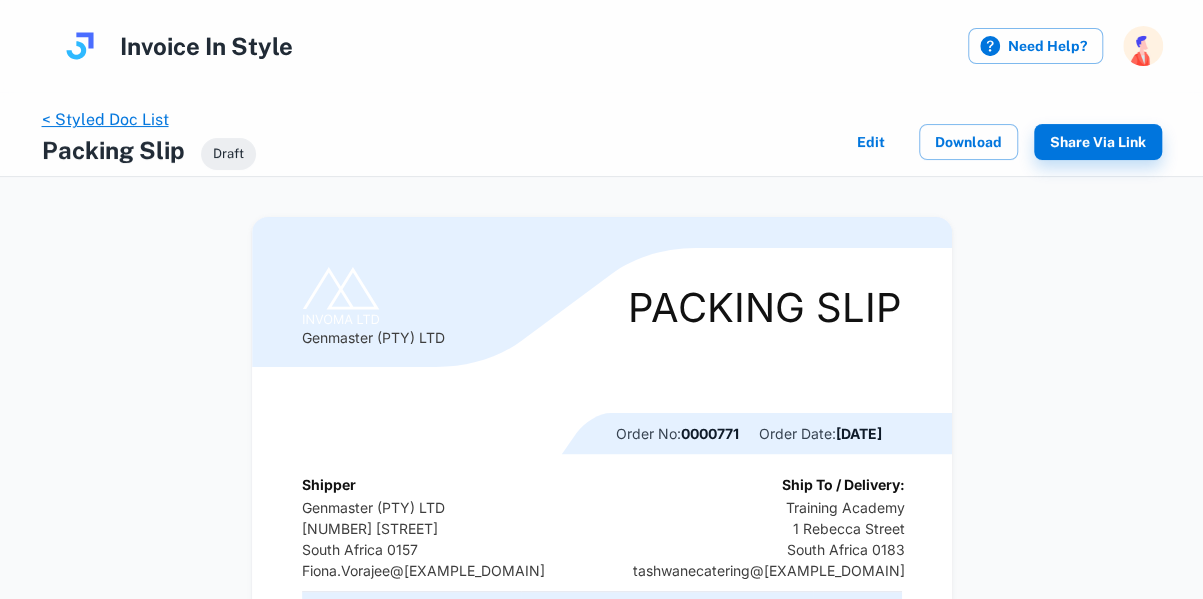 click on "< Styled Doc List" at bounding box center [105, 119] 